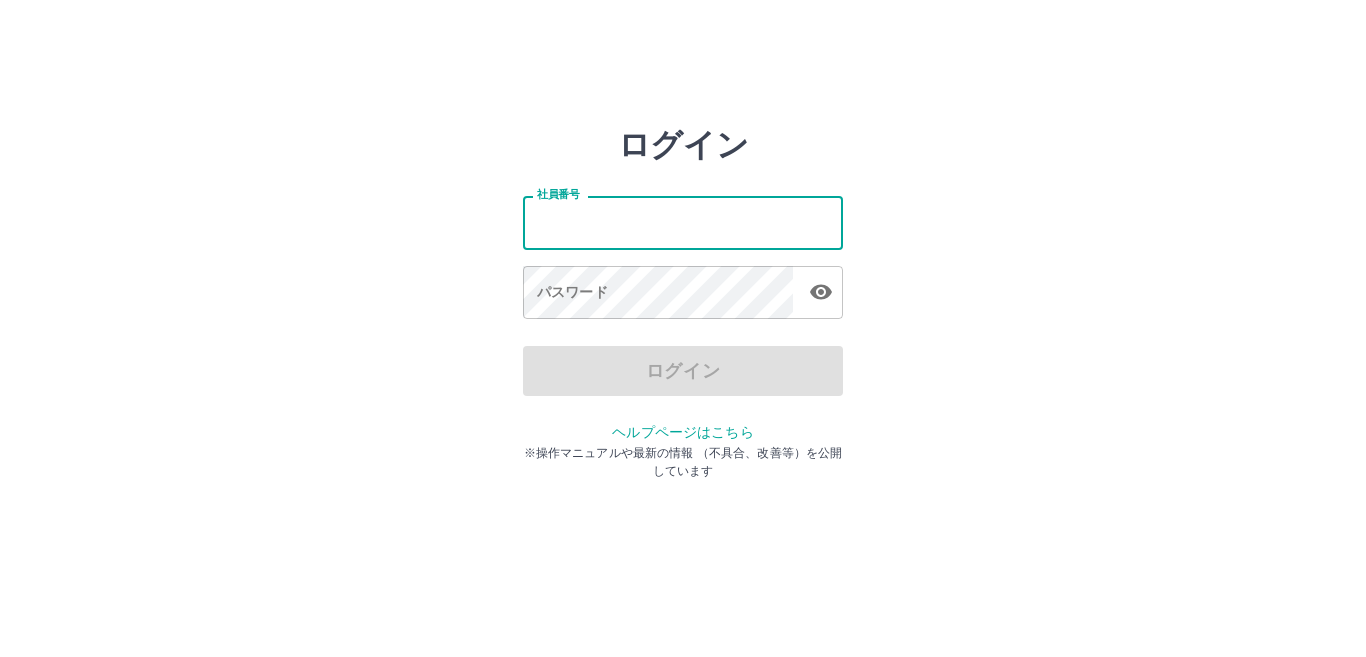 scroll, scrollTop: 0, scrollLeft: 0, axis: both 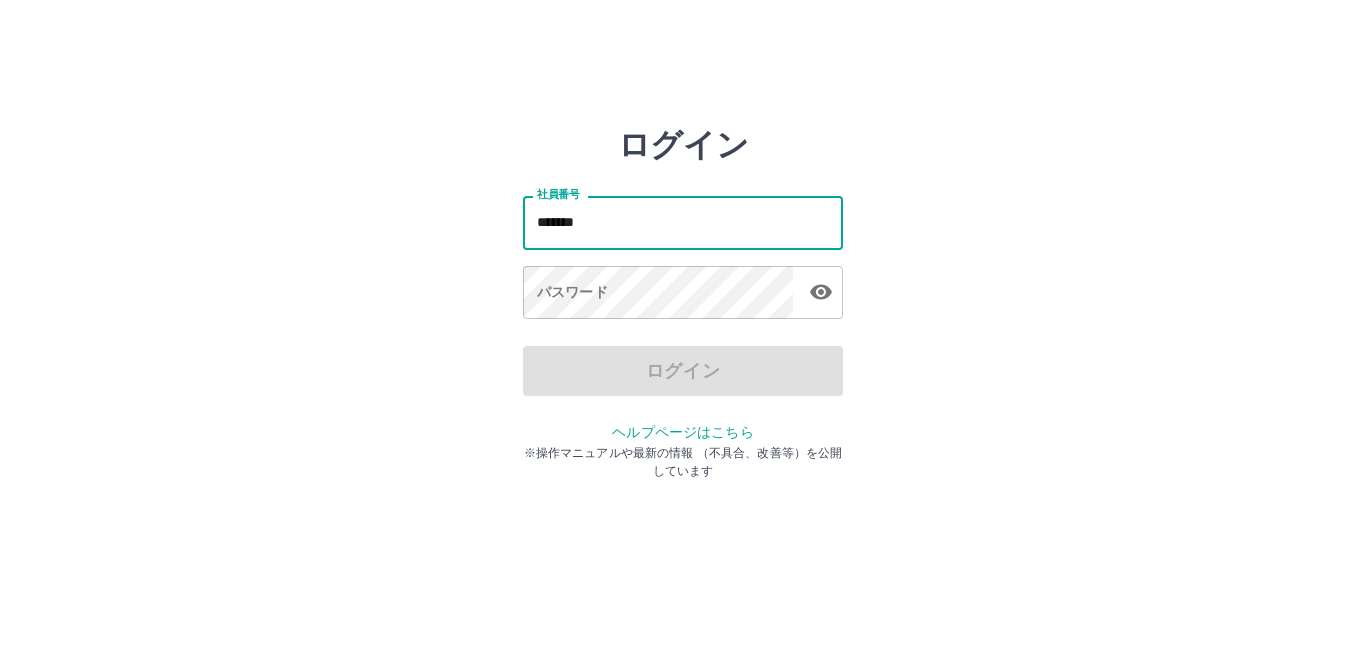 type on "*******" 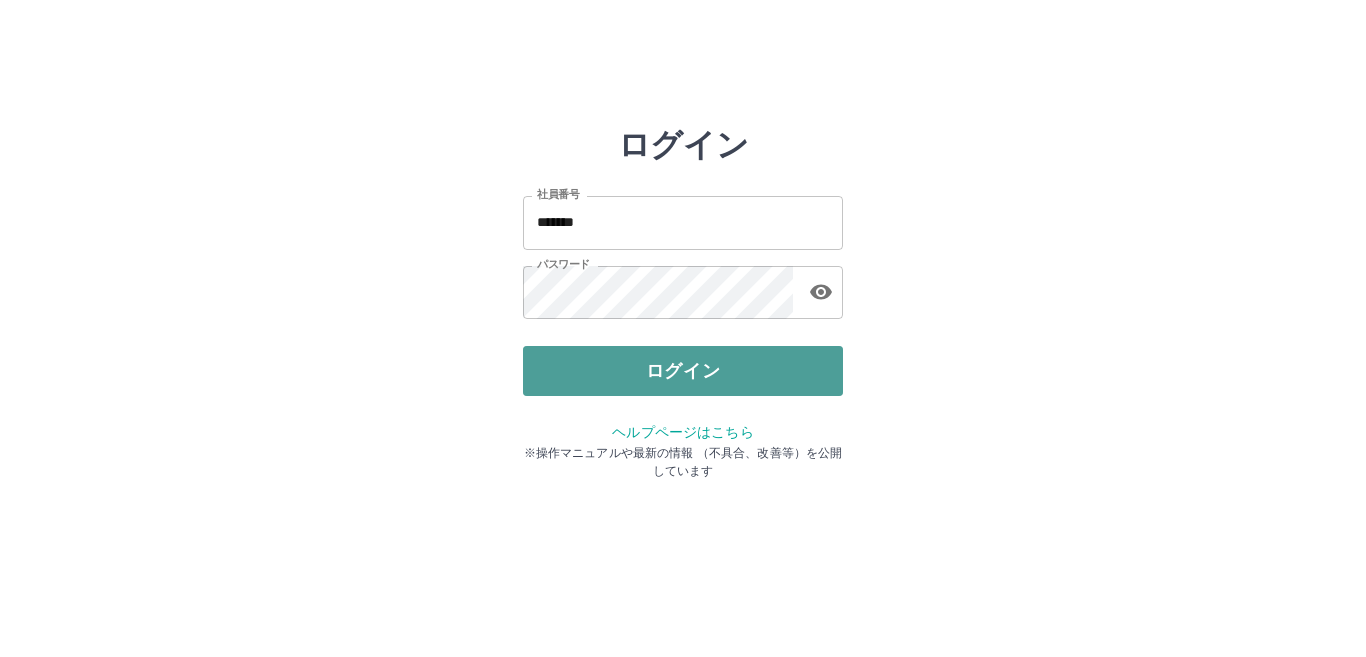 click on "ログイン" at bounding box center (683, 371) 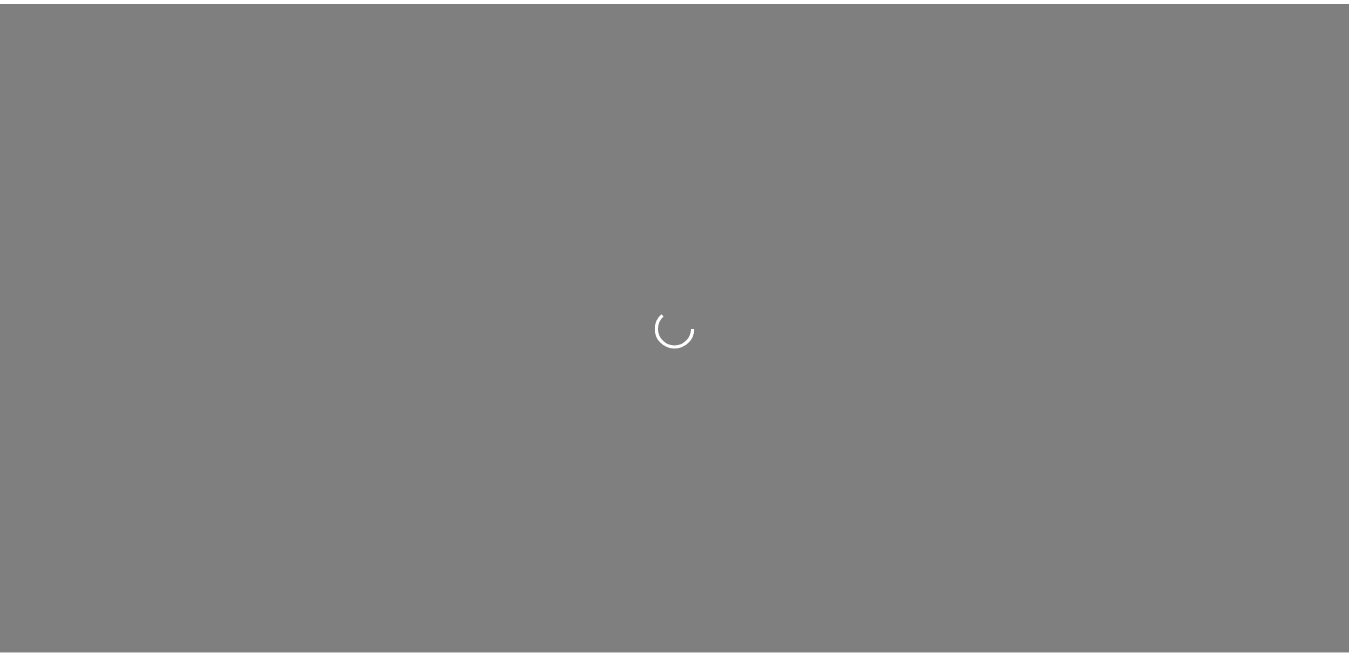 scroll, scrollTop: 0, scrollLeft: 0, axis: both 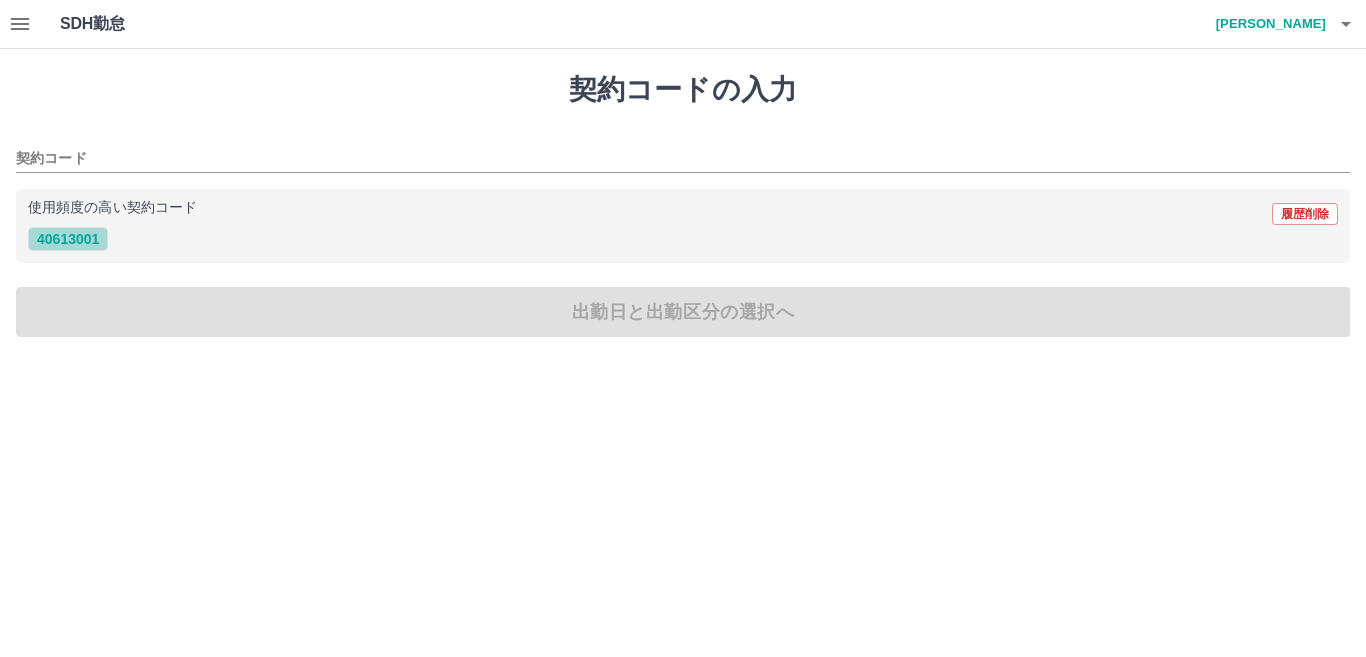 click on "40613001" at bounding box center [68, 239] 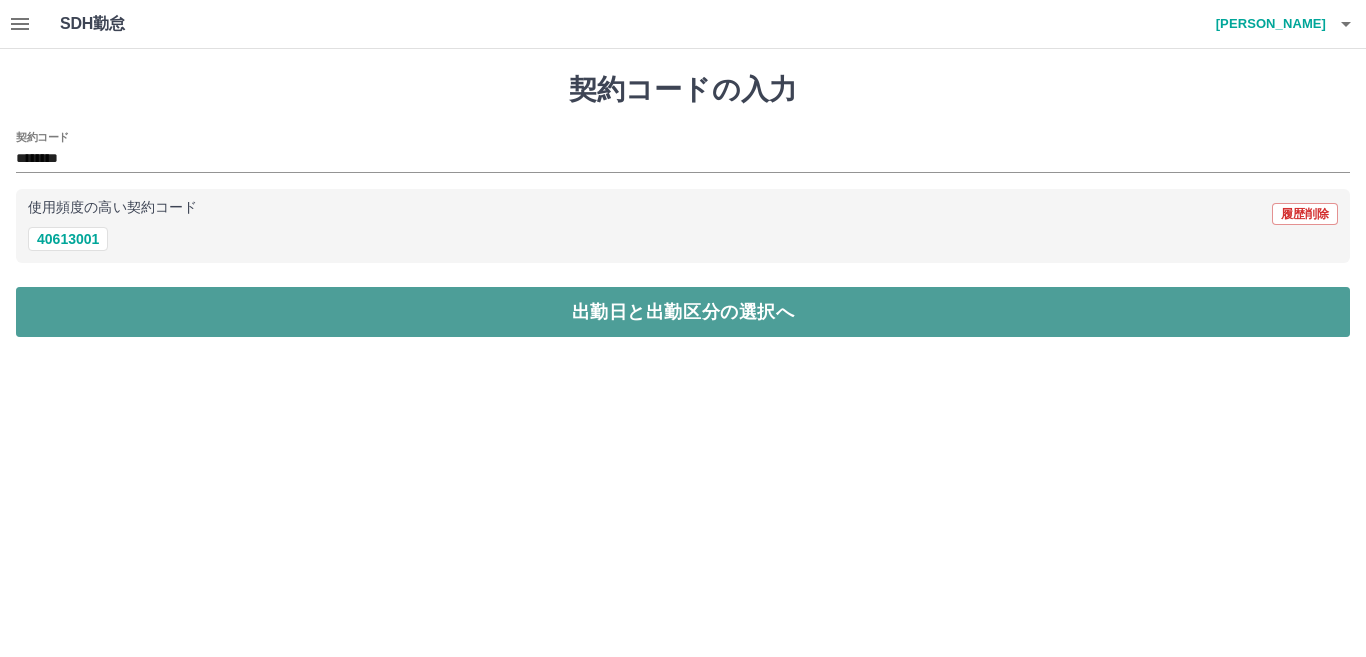 click on "出勤日と出勤区分の選択へ" at bounding box center [683, 312] 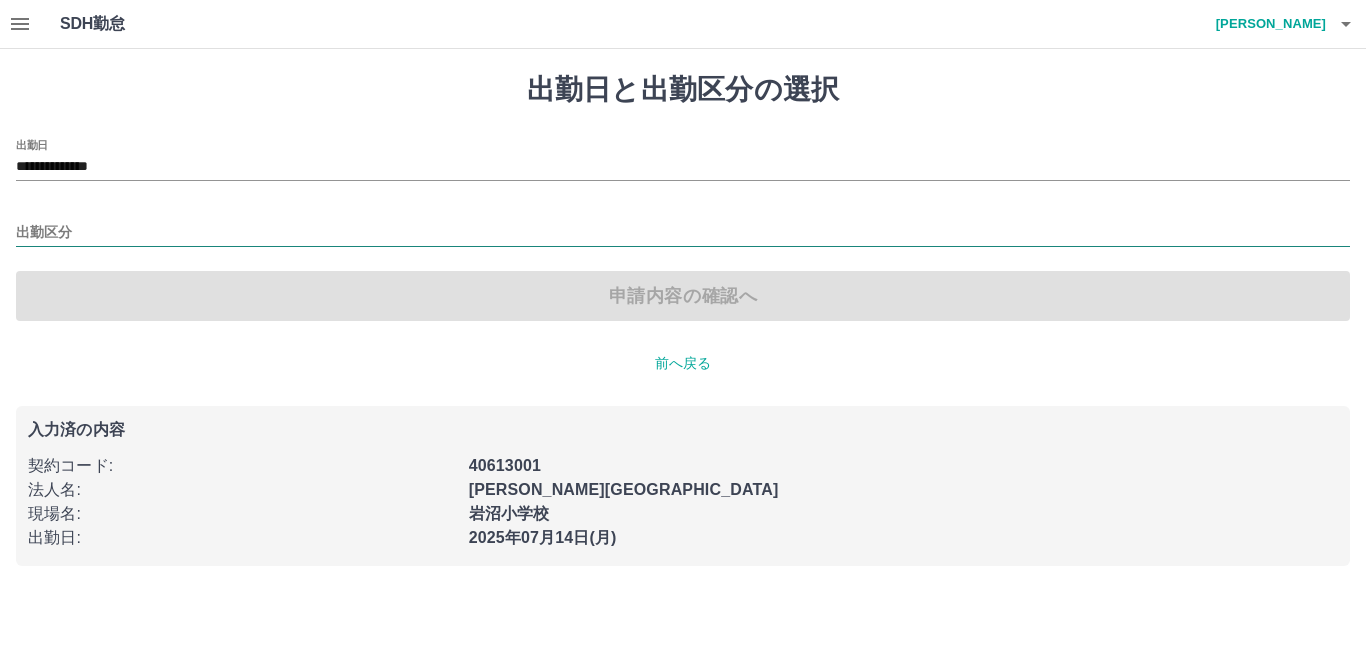 click on "出勤区分" at bounding box center [683, 233] 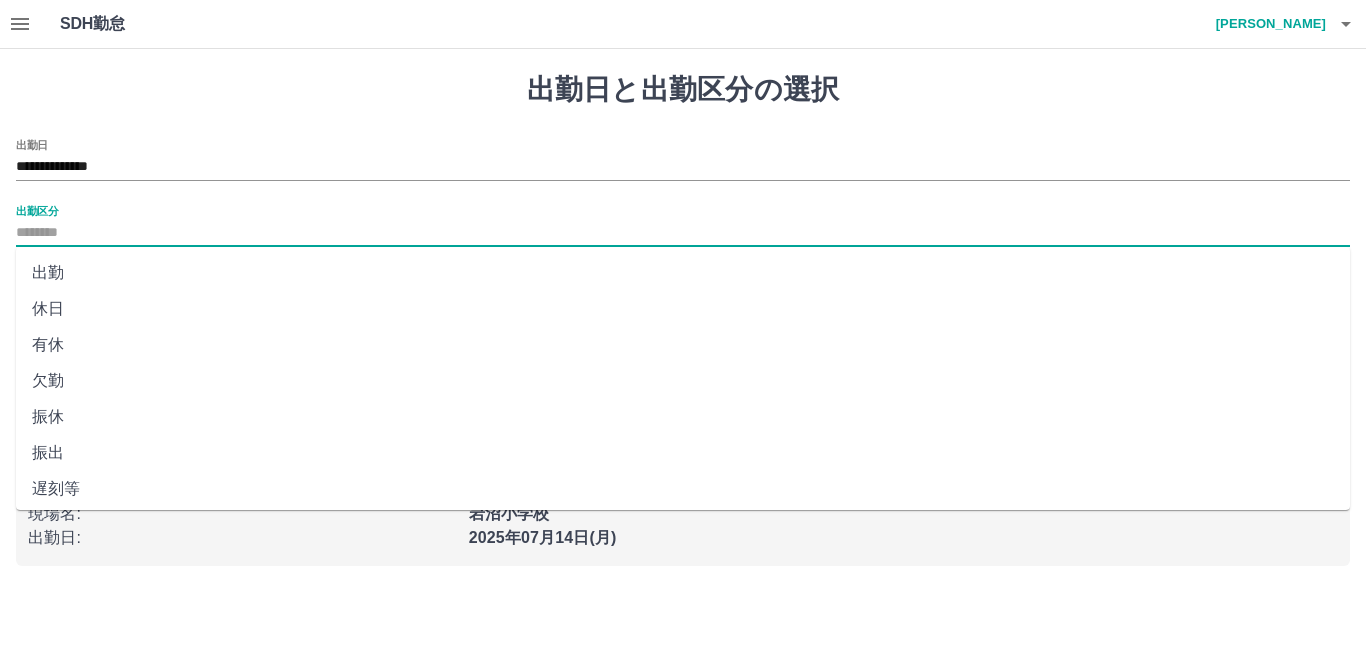 click on "出勤" at bounding box center (683, 273) 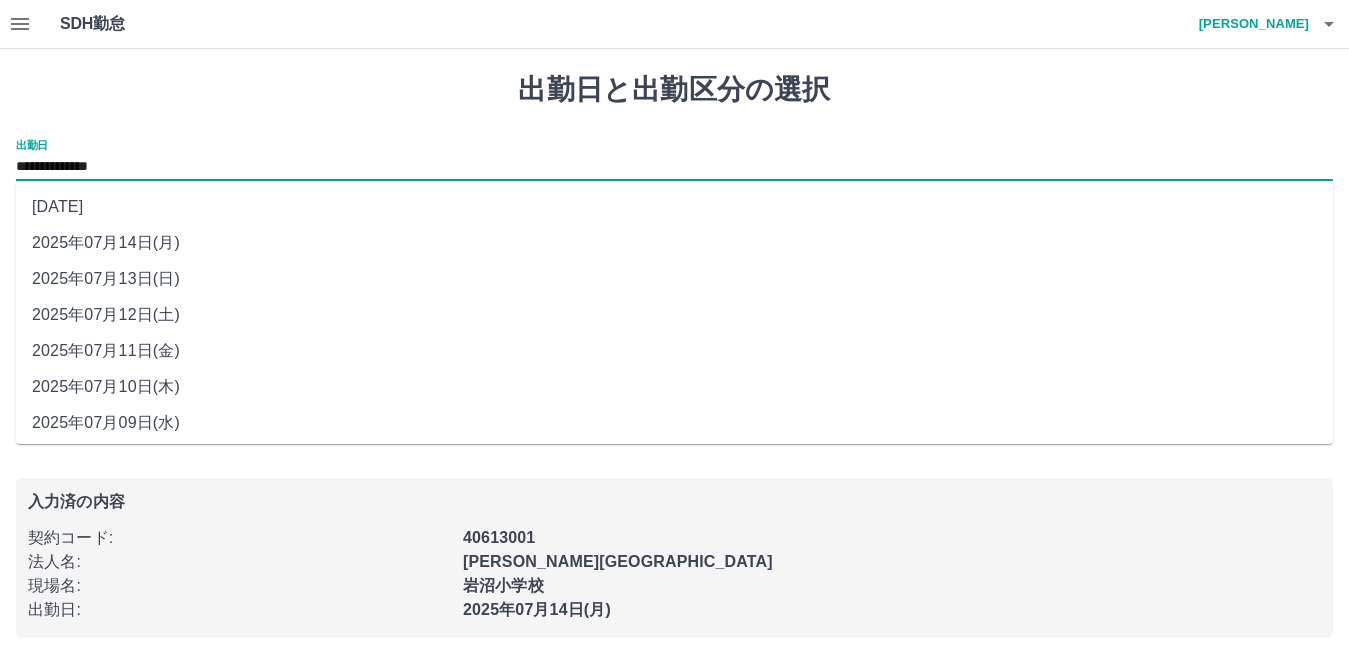 click on "**********" at bounding box center [674, 167] 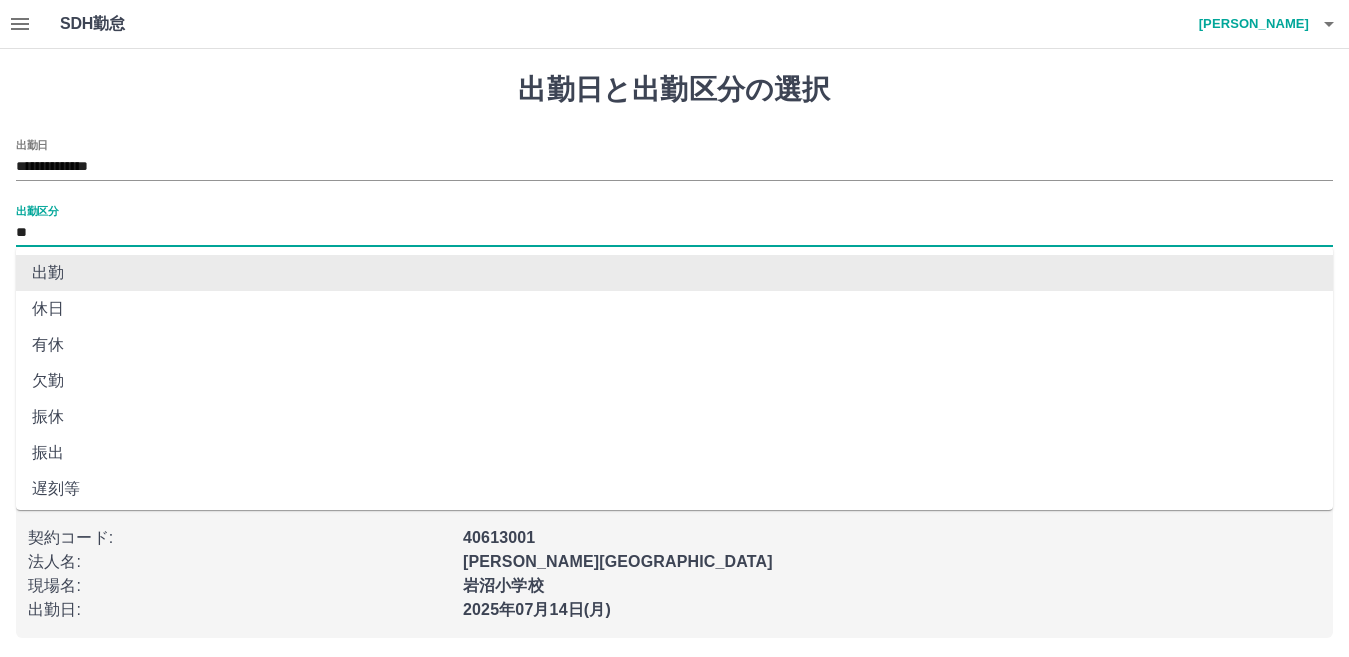 click on "**" at bounding box center [674, 233] 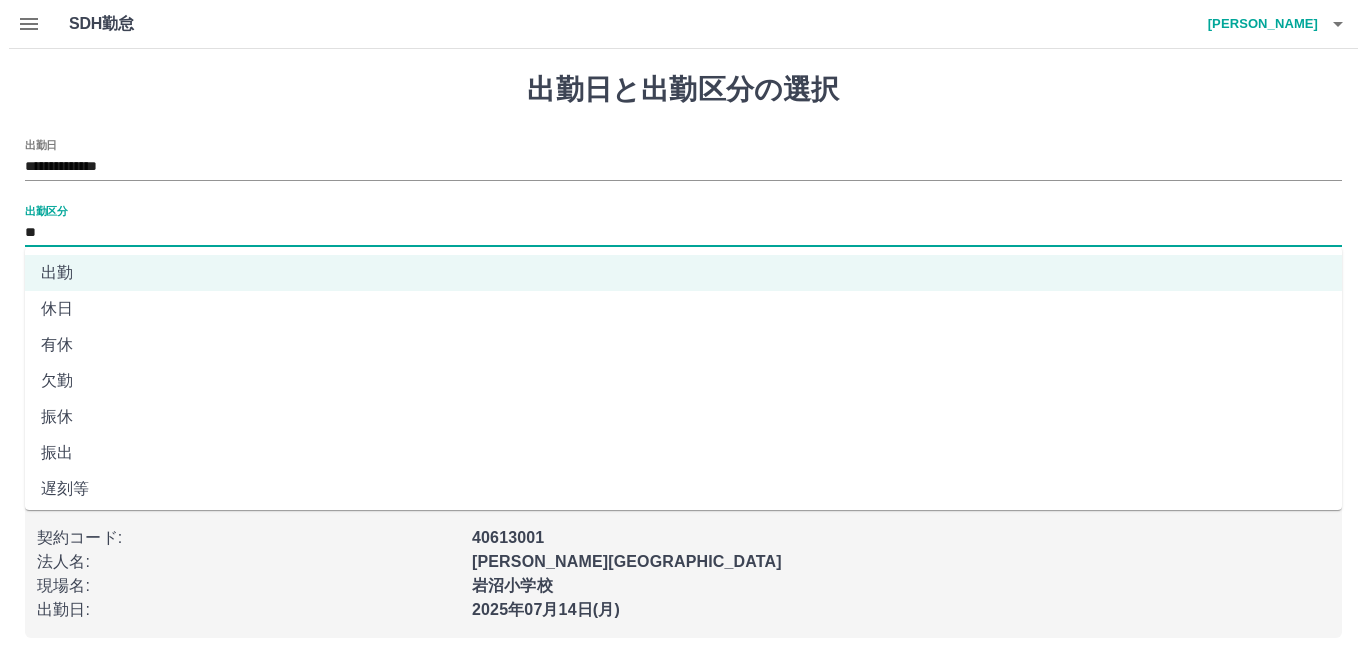 scroll, scrollTop: 401, scrollLeft: 0, axis: vertical 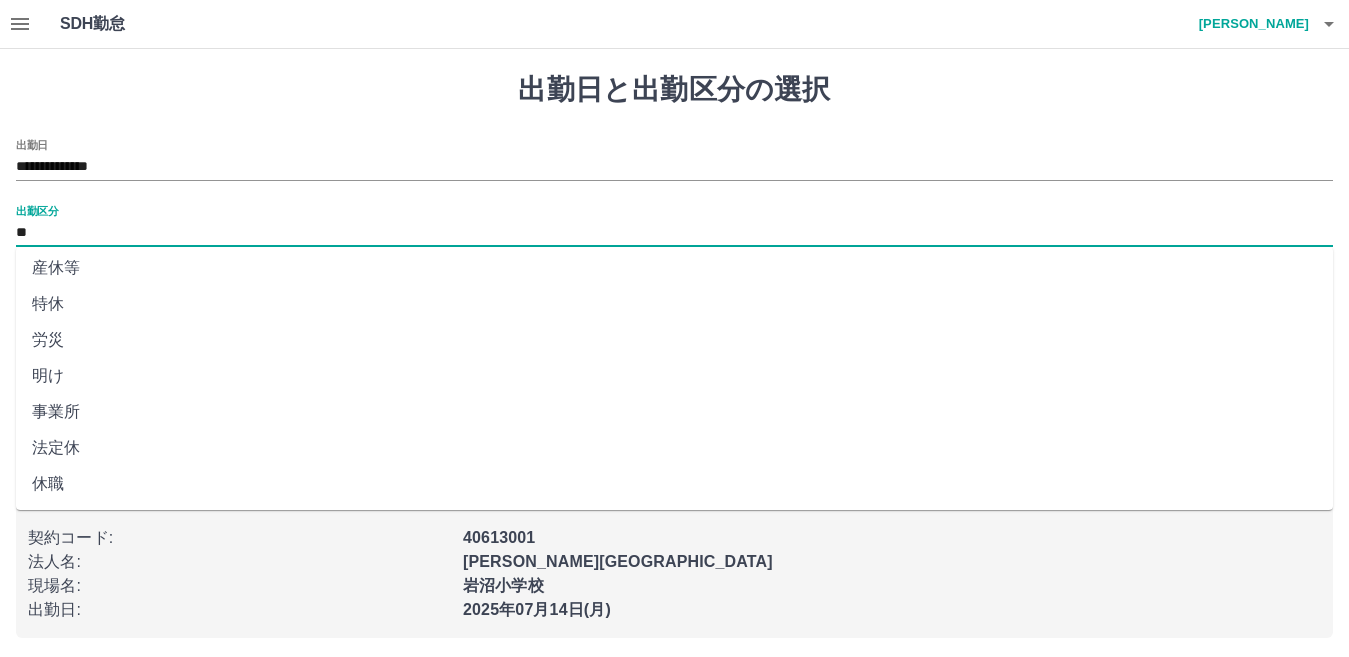 click on "法定休" at bounding box center [674, 448] 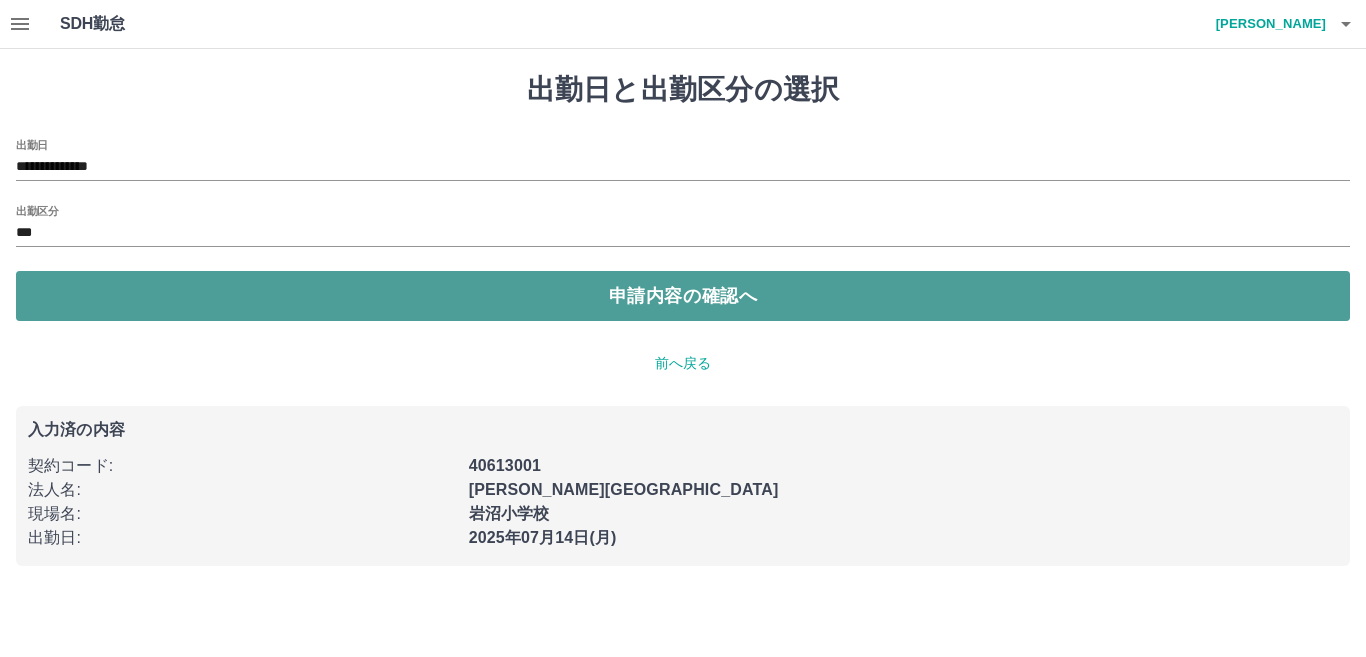 click on "申請内容の確認へ" at bounding box center [683, 296] 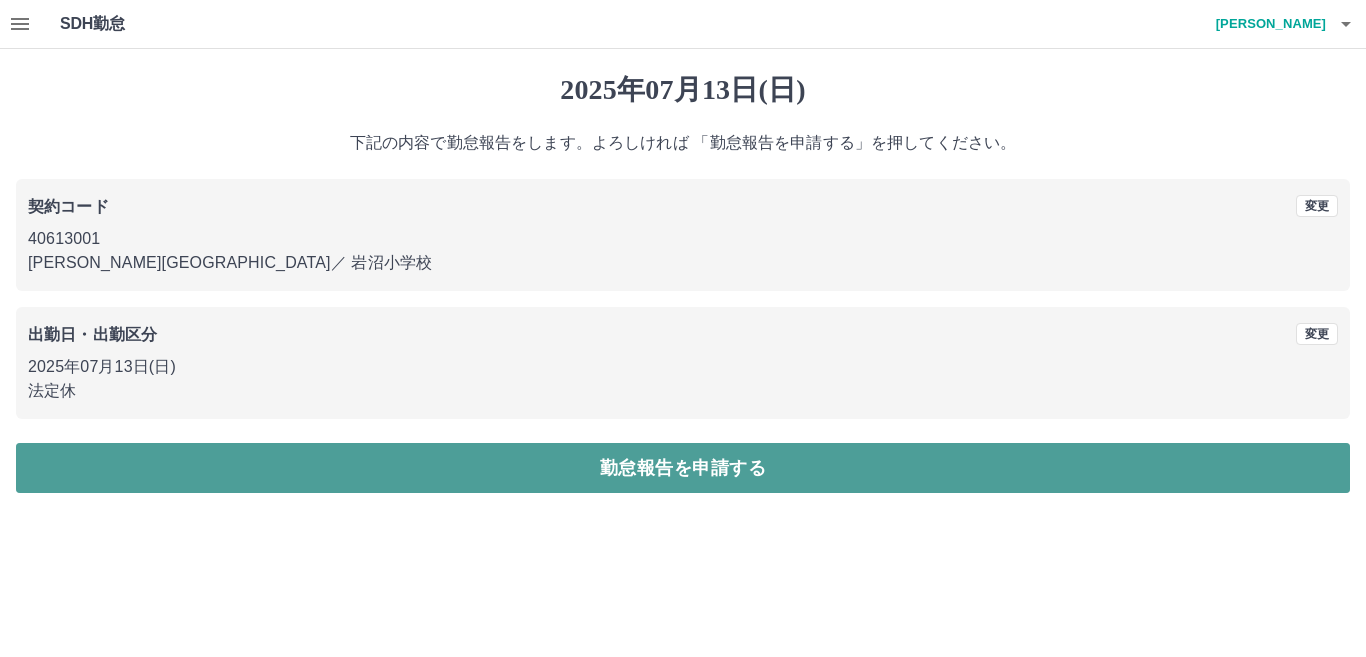 click on "勤怠報告を申請する" at bounding box center (683, 468) 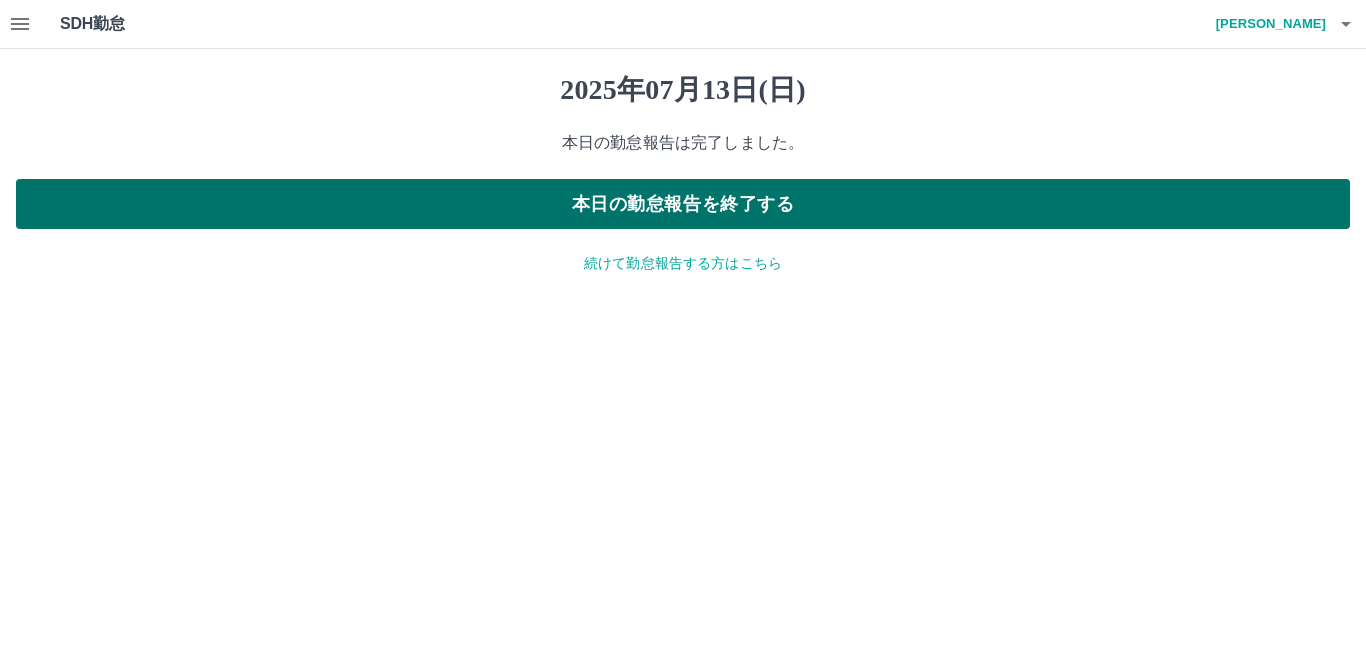 click on "本日の勤怠報告を終了する" at bounding box center [683, 204] 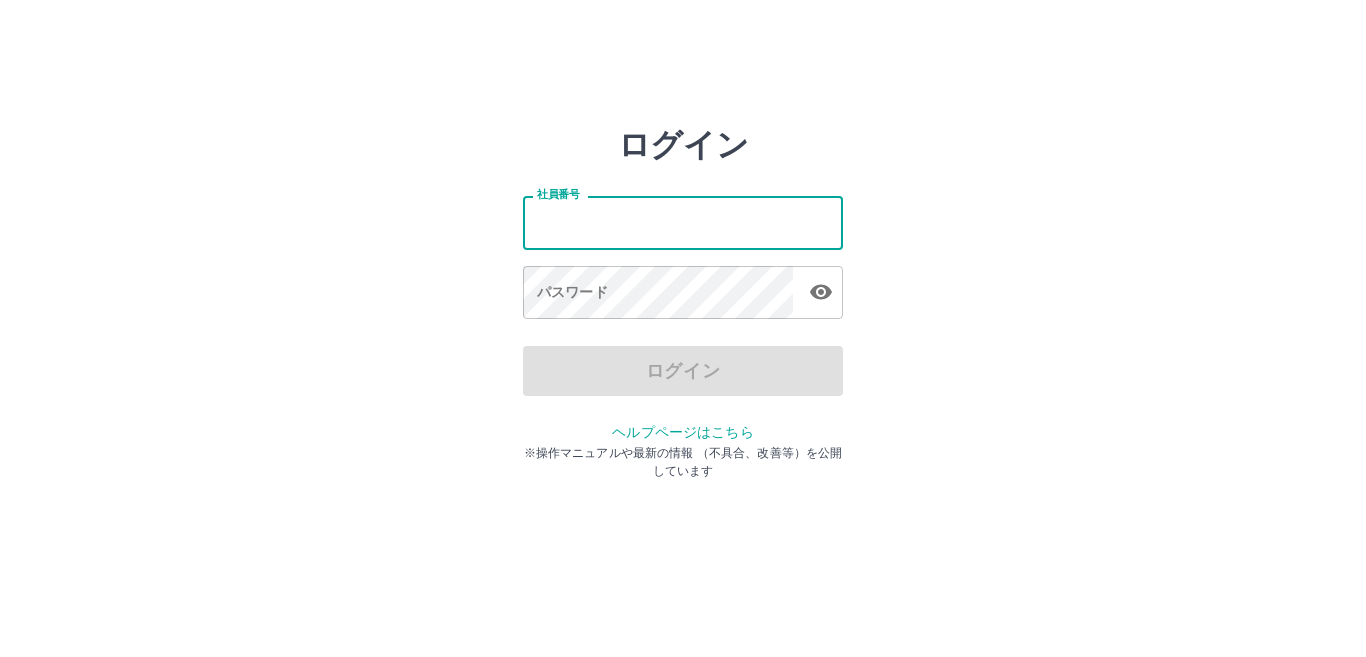 scroll, scrollTop: 0, scrollLeft: 0, axis: both 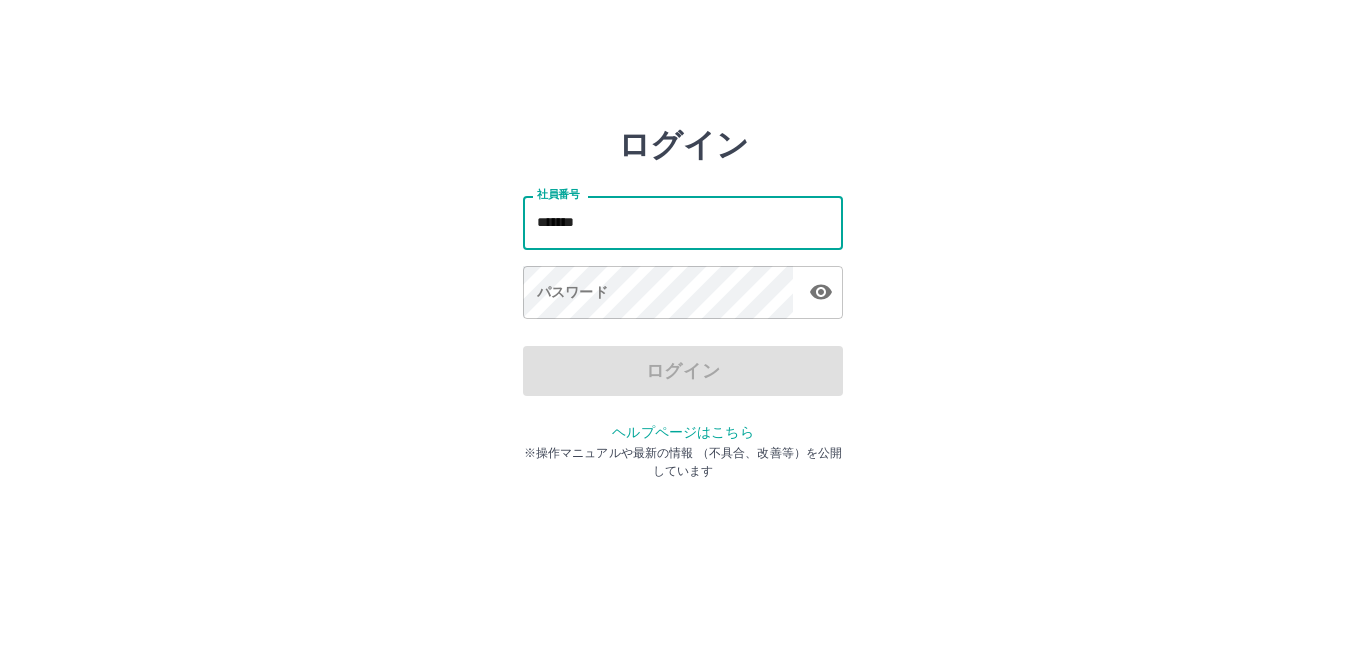 type on "*******" 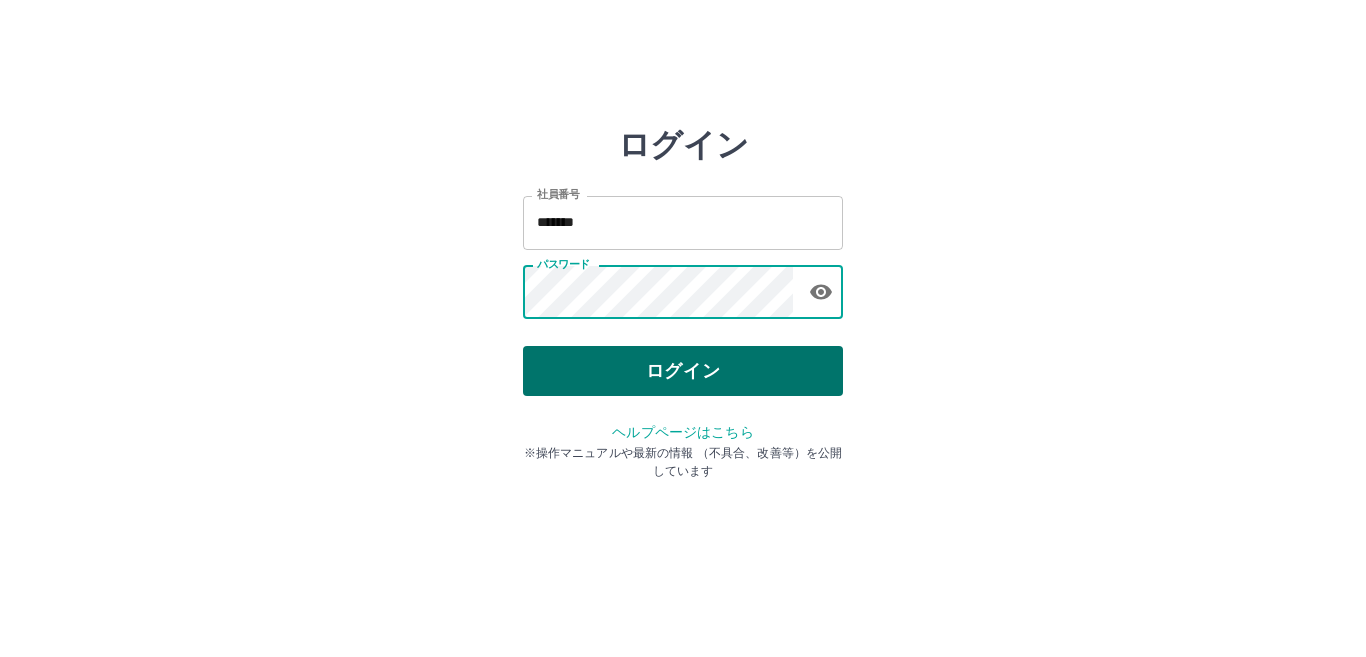 click on "ログイン" at bounding box center [683, 371] 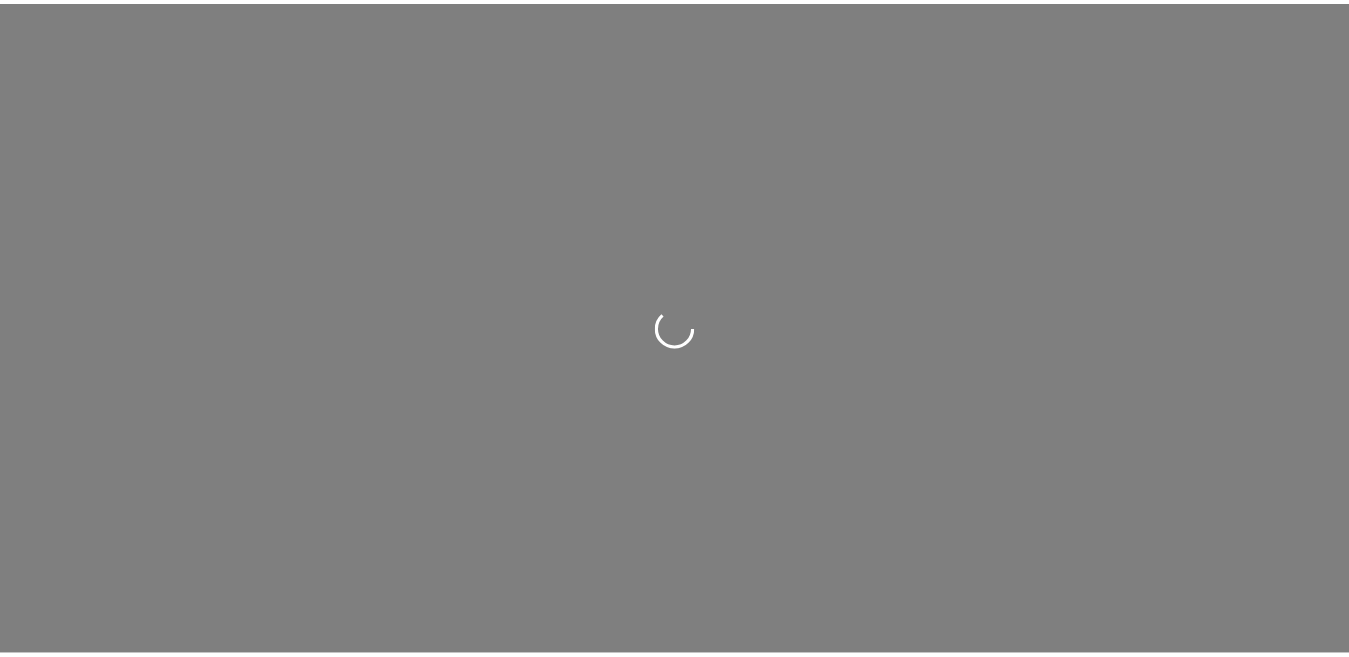 scroll, scrollTop: 0, scrollLeft: 0, axis: both 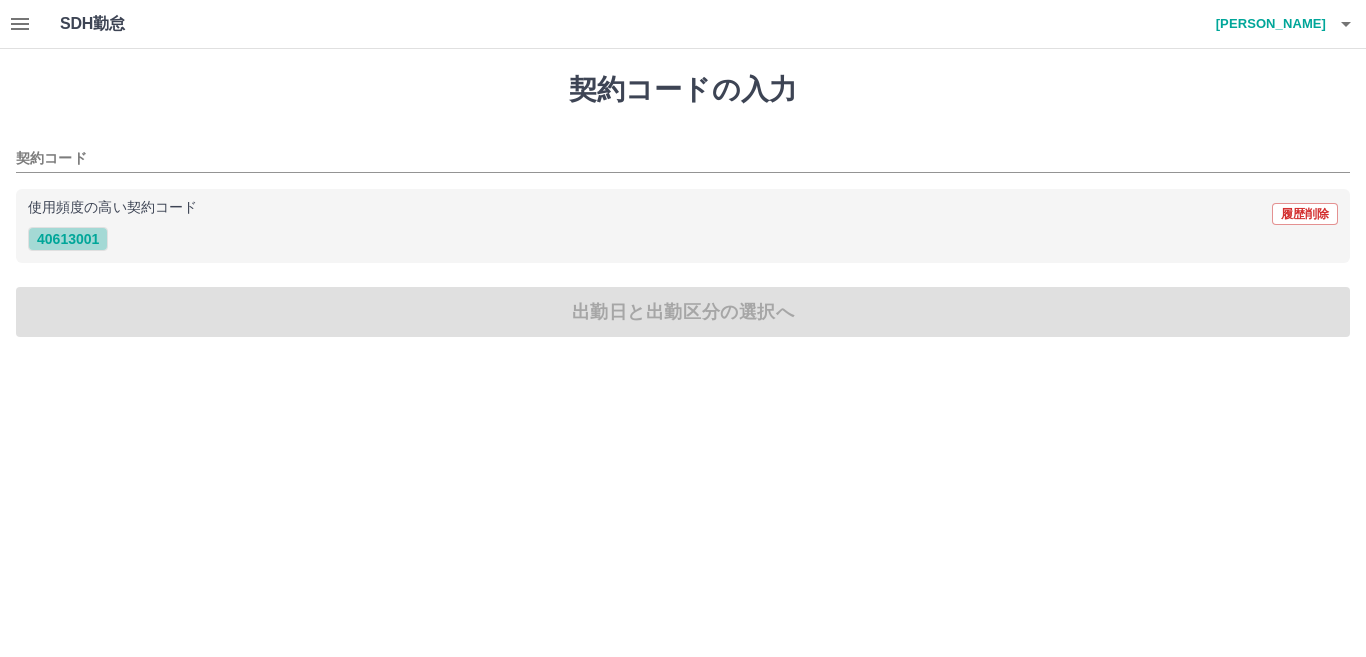 click on "40613001" at bounding box center [68, 239] 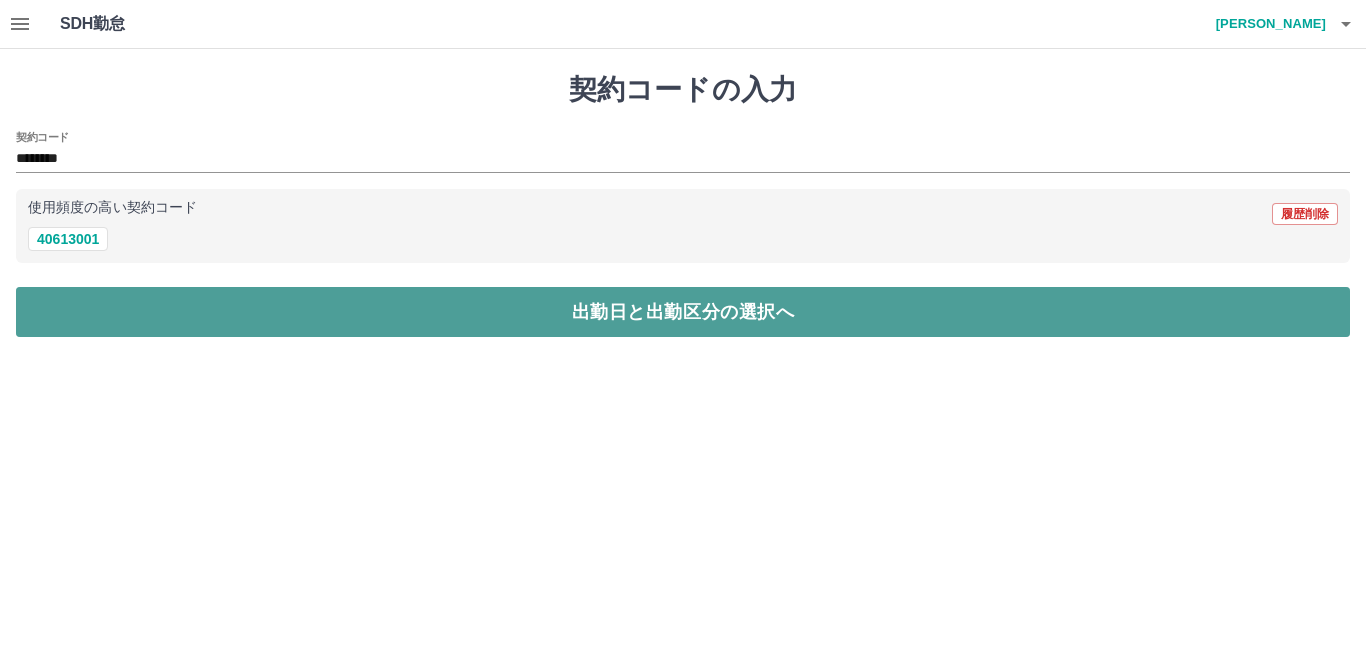 click on "出勤日と出勤区分の選択へ" at bounding box center (683, 312) 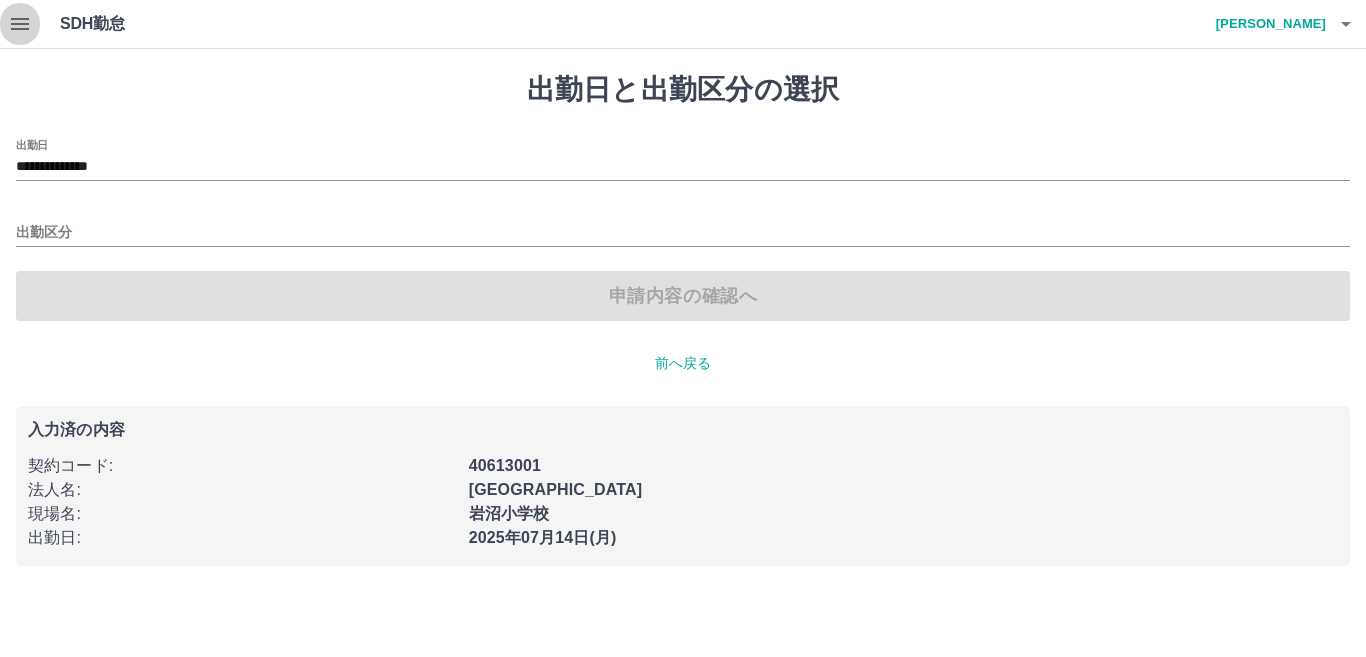 click 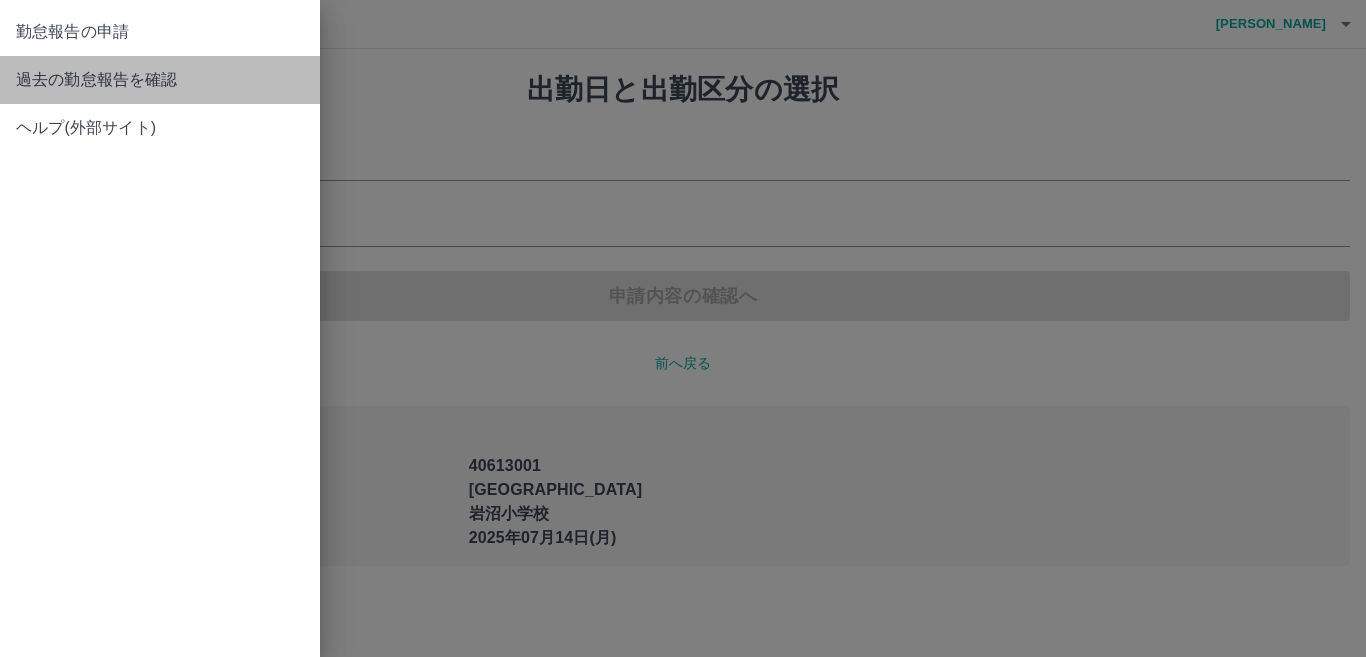 click on "過去の勤怠報告を確認" at bounding box center (160, 80) 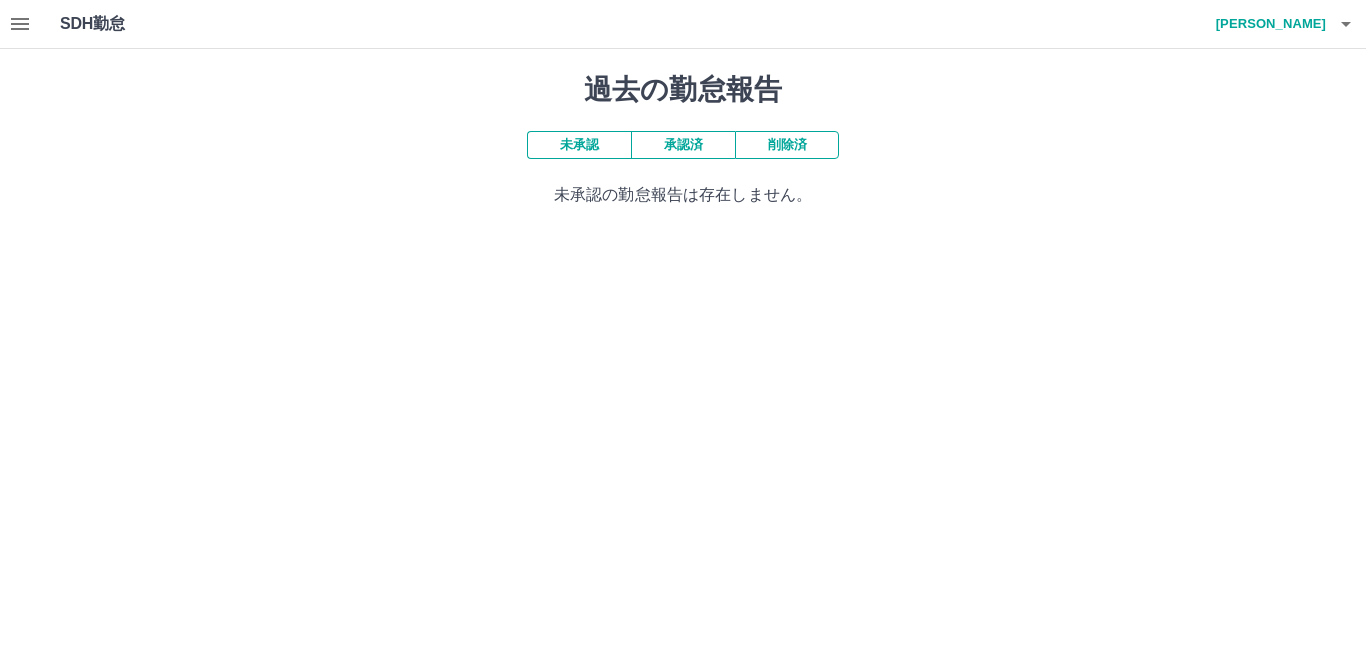 click on "承認済" at bounding box center [683, 145] 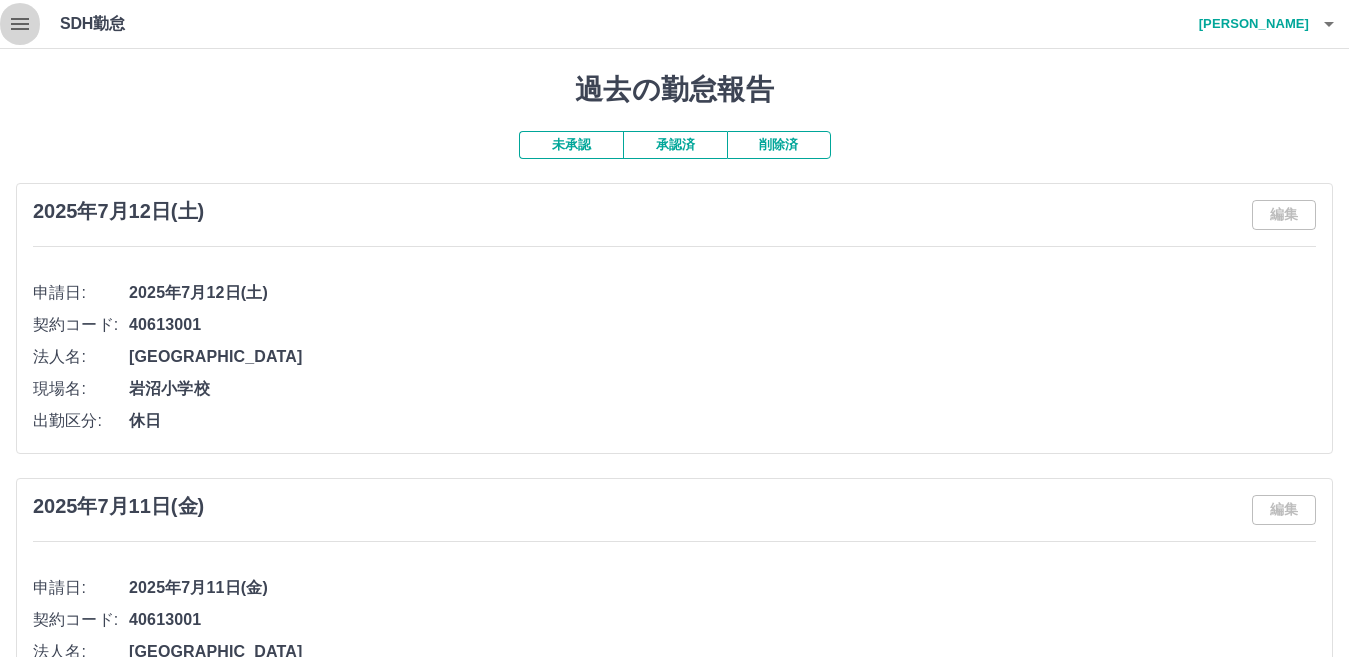 click 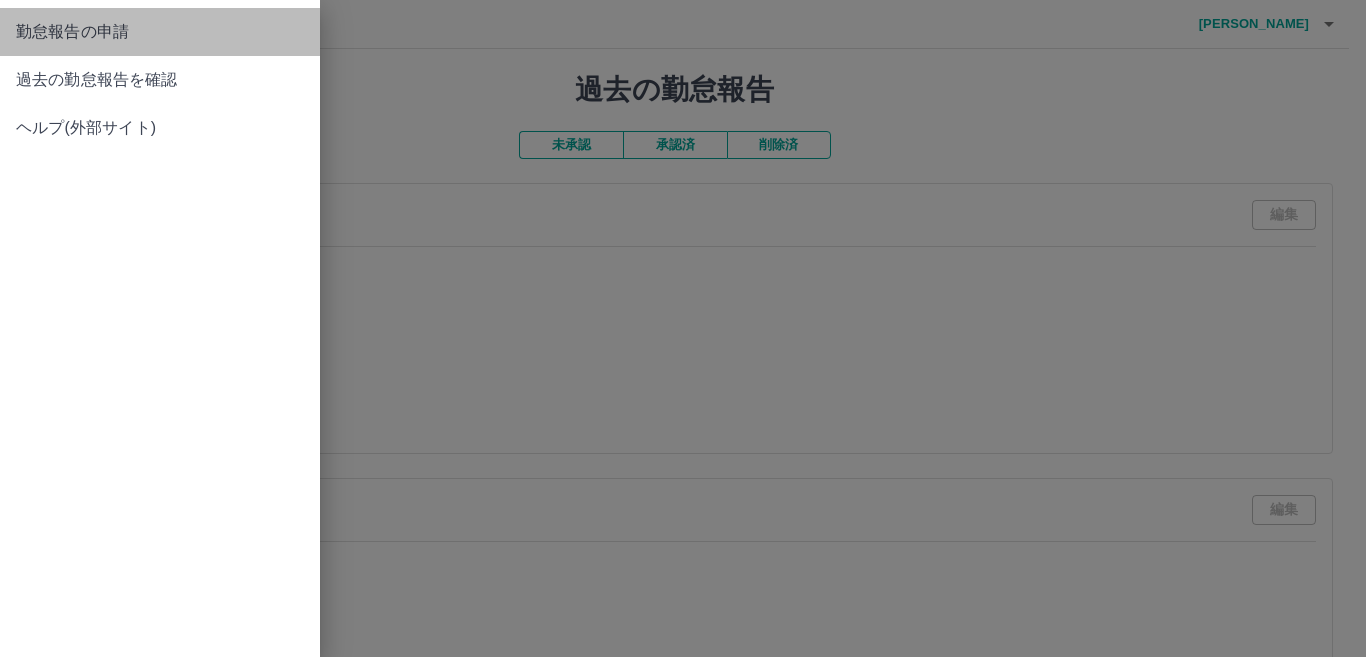 click on "勤怠報告の申請" at bounding box center [160, 32] 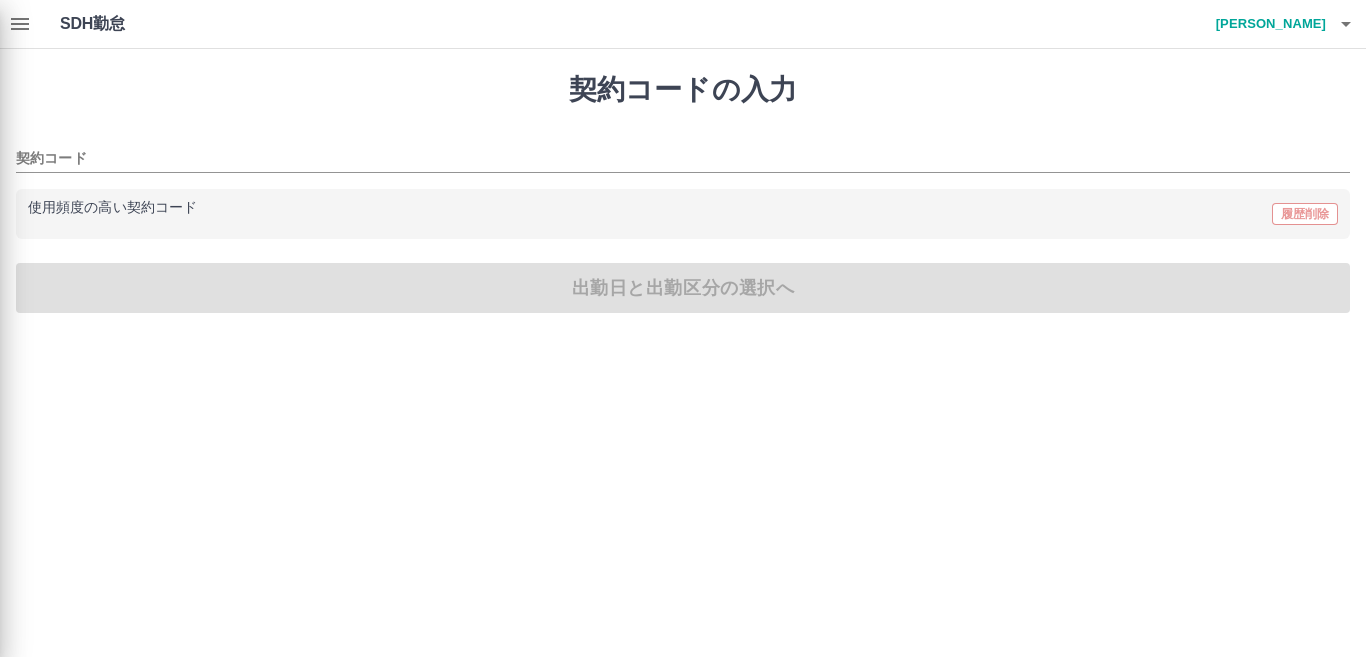 type on "********" 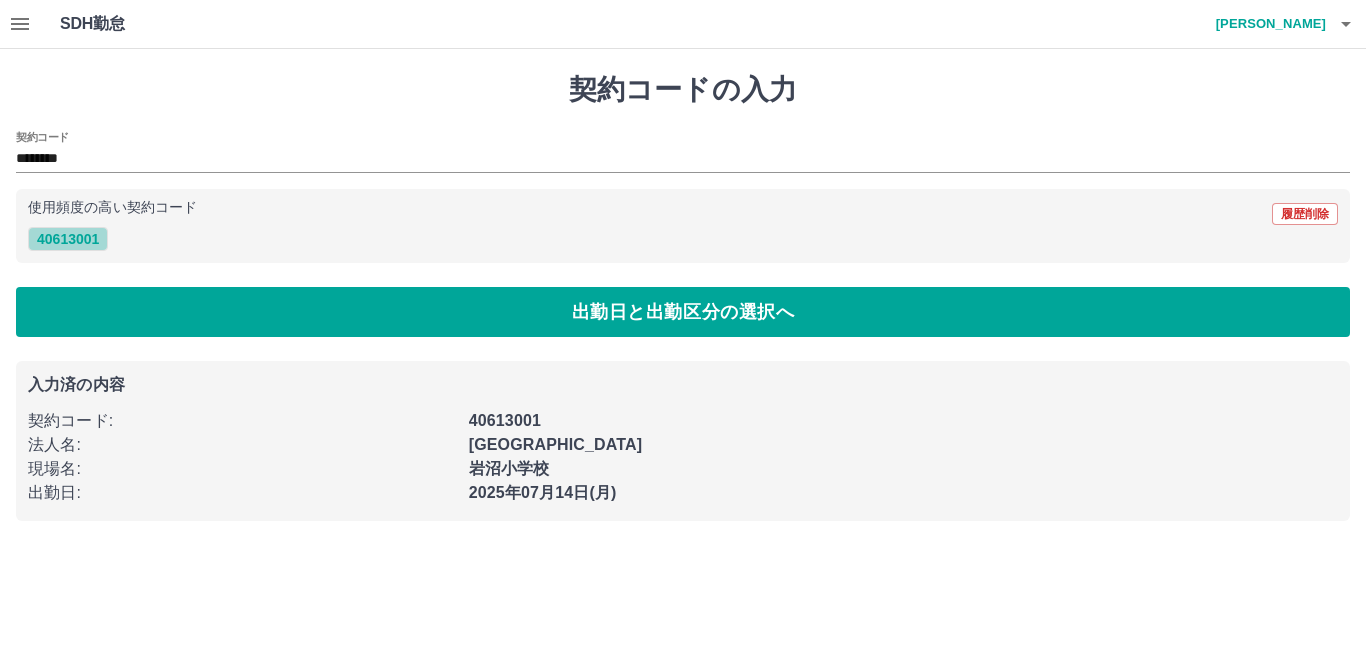 click on "40613001" at bounding box center (68, 239) 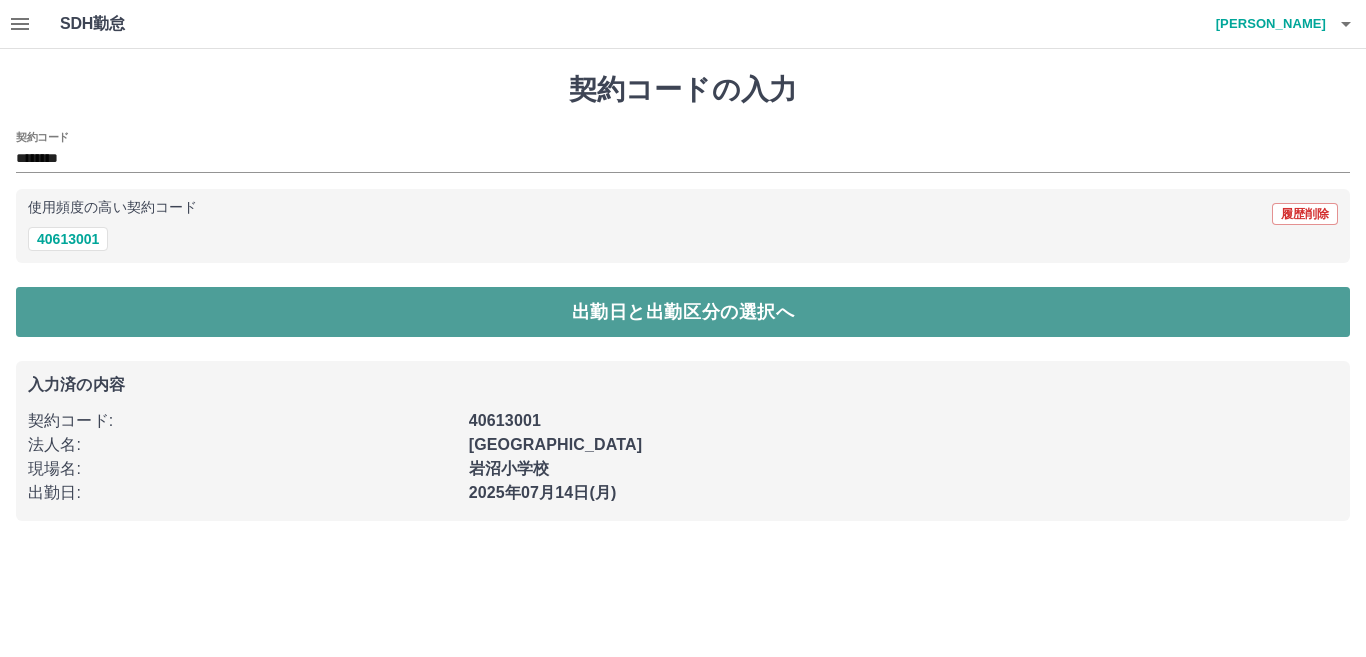 click on "出勤日と出勤区分の選択へ" at bounding box center [683, 312] 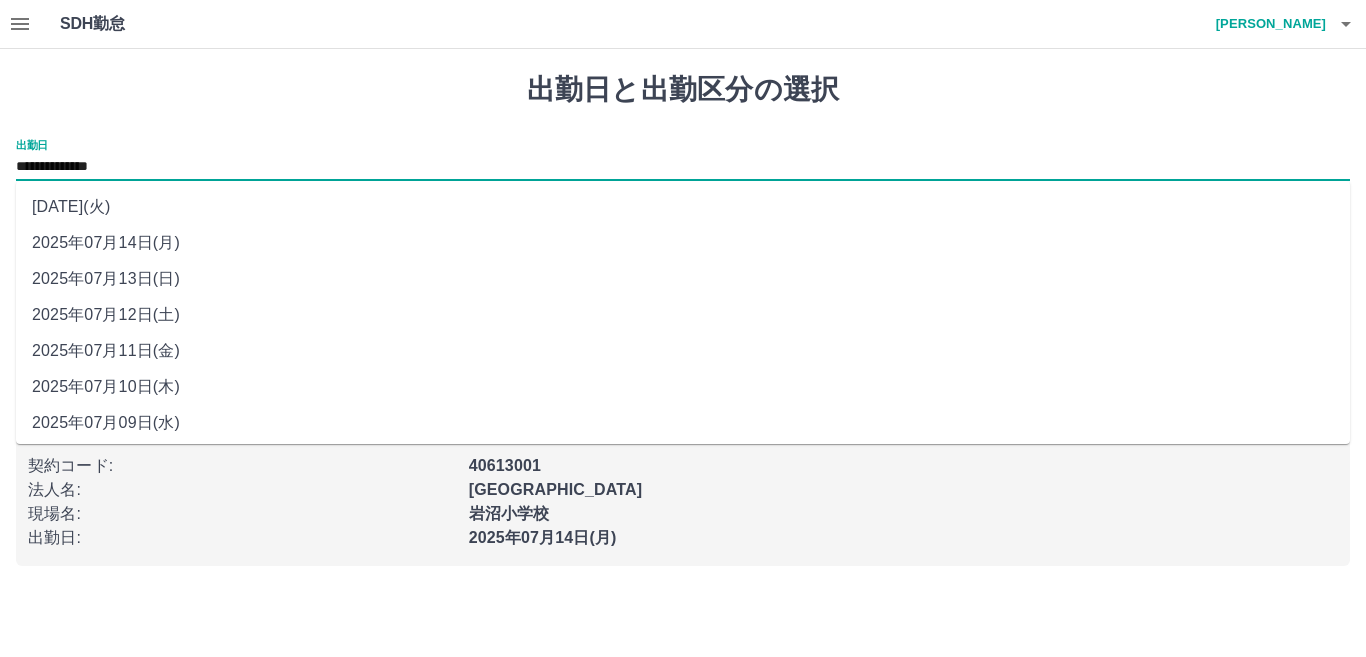 click on "**********" at bounding box center (683, 167) 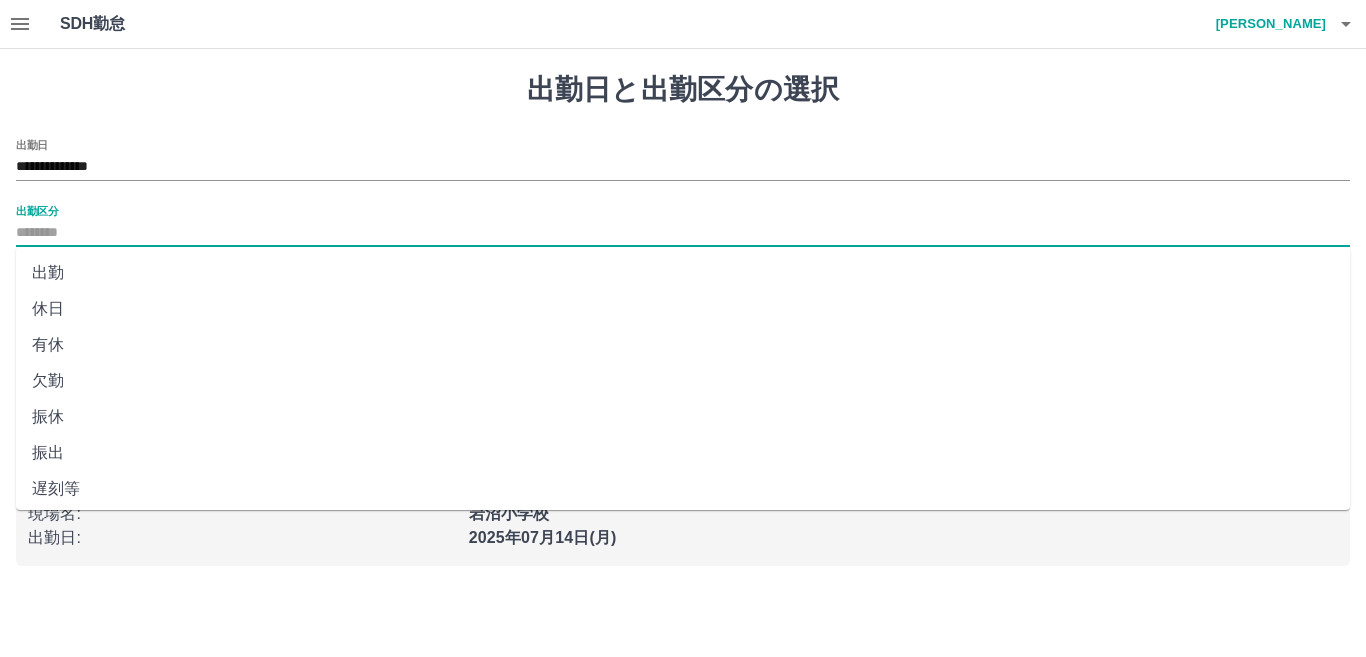click on "出勤区分" at bounding box center (683, 233) 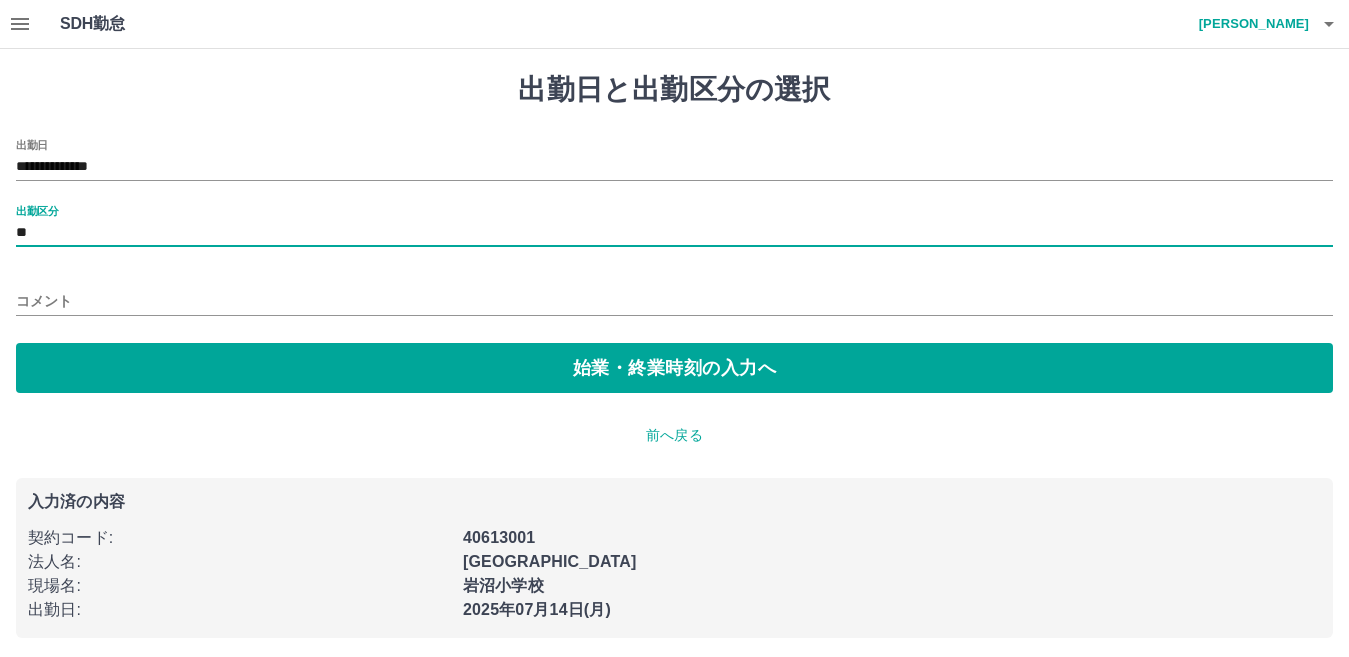 click on "**" at bounding box center [674, 233] 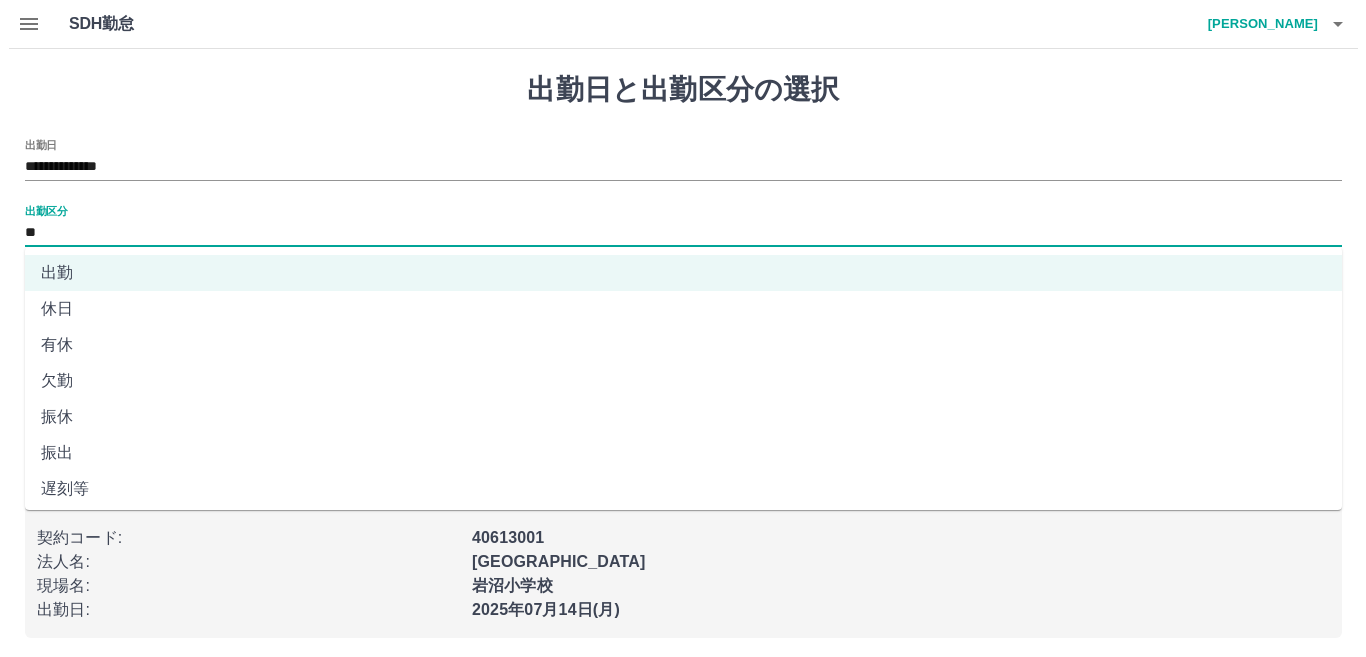 scroll, scrollTop: 401, scrollLeft: 0, axis: vertical 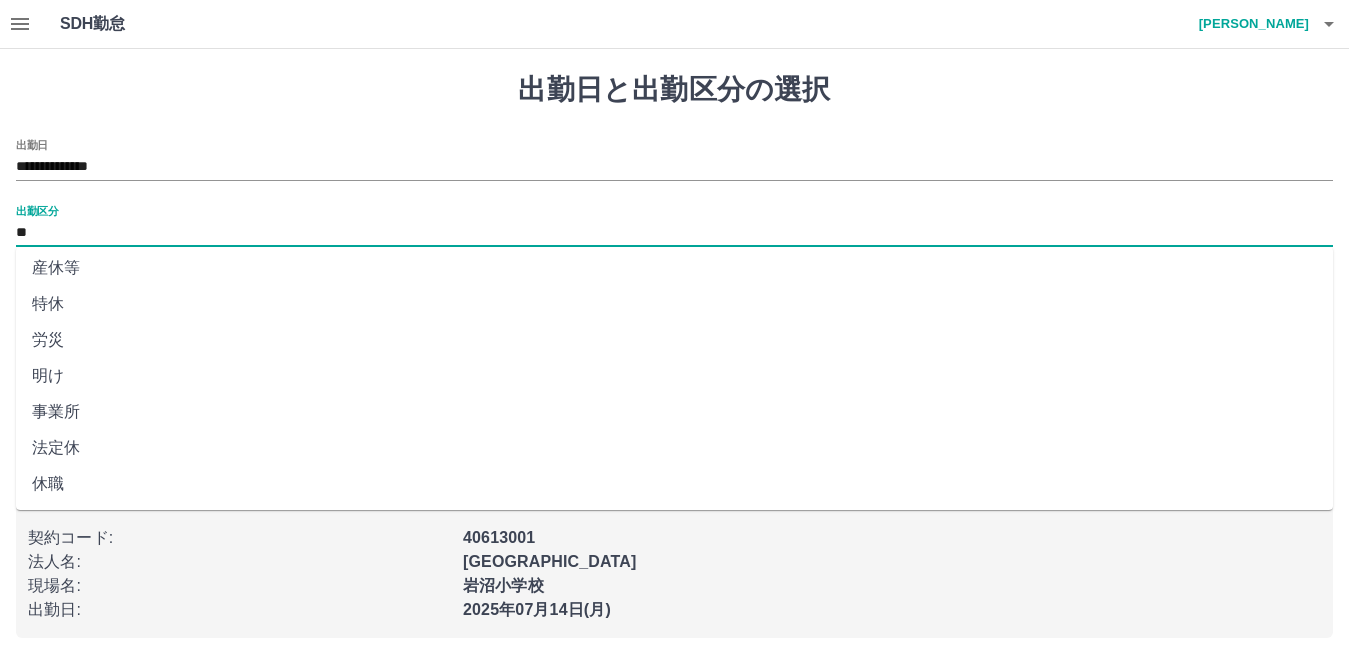 click on "法定休" at bounding box center (674, 448) 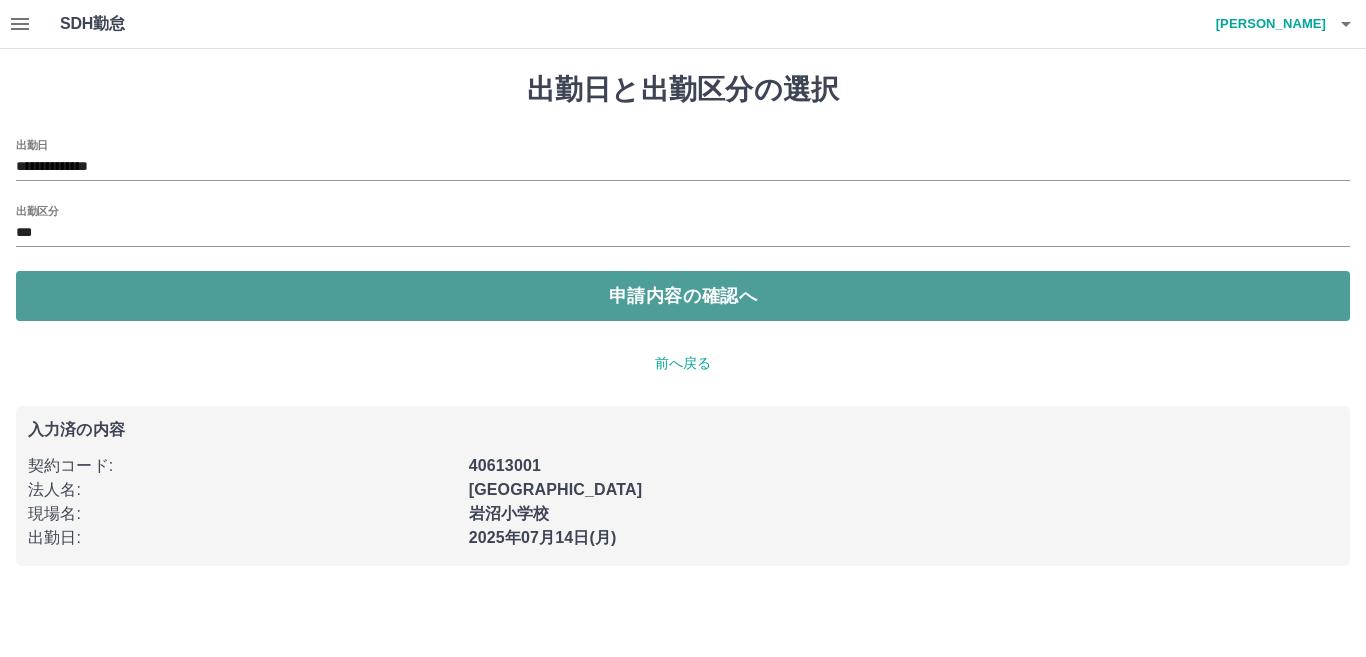 click on "申請内容の確認へ" at bounding box center (683, 296) 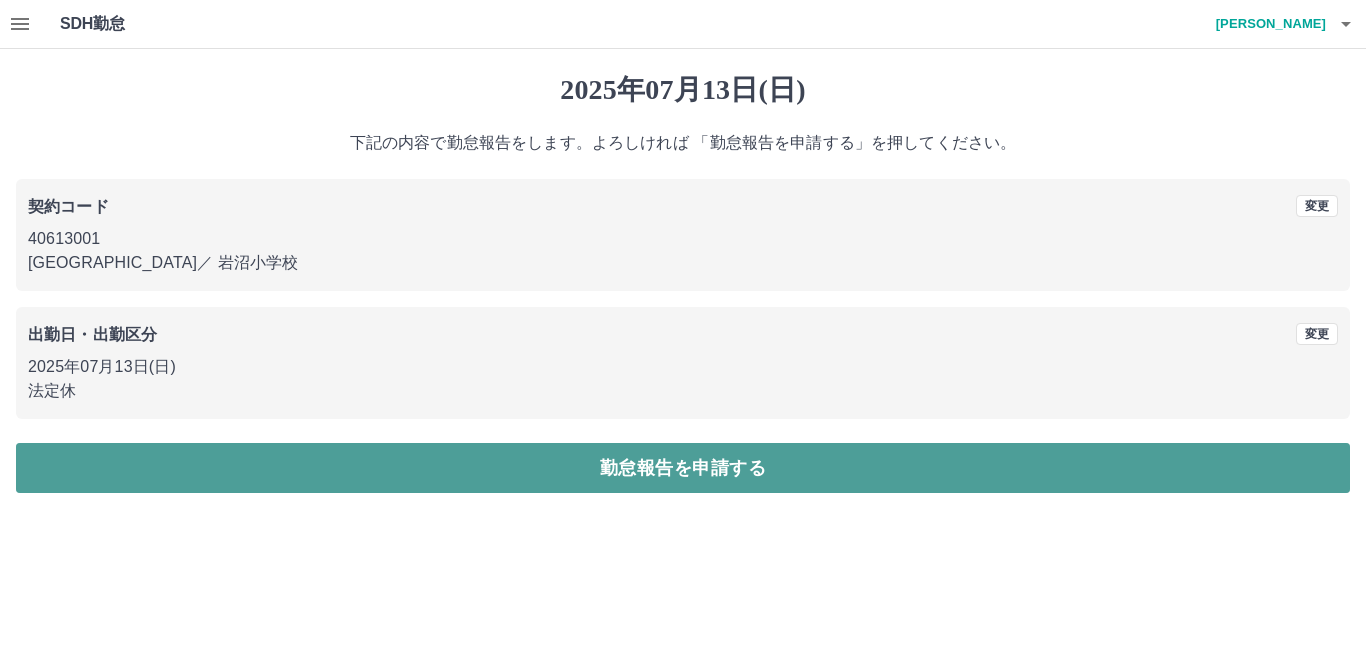 click on "勤怠報告を申請する" at bounding box center [683, 468] 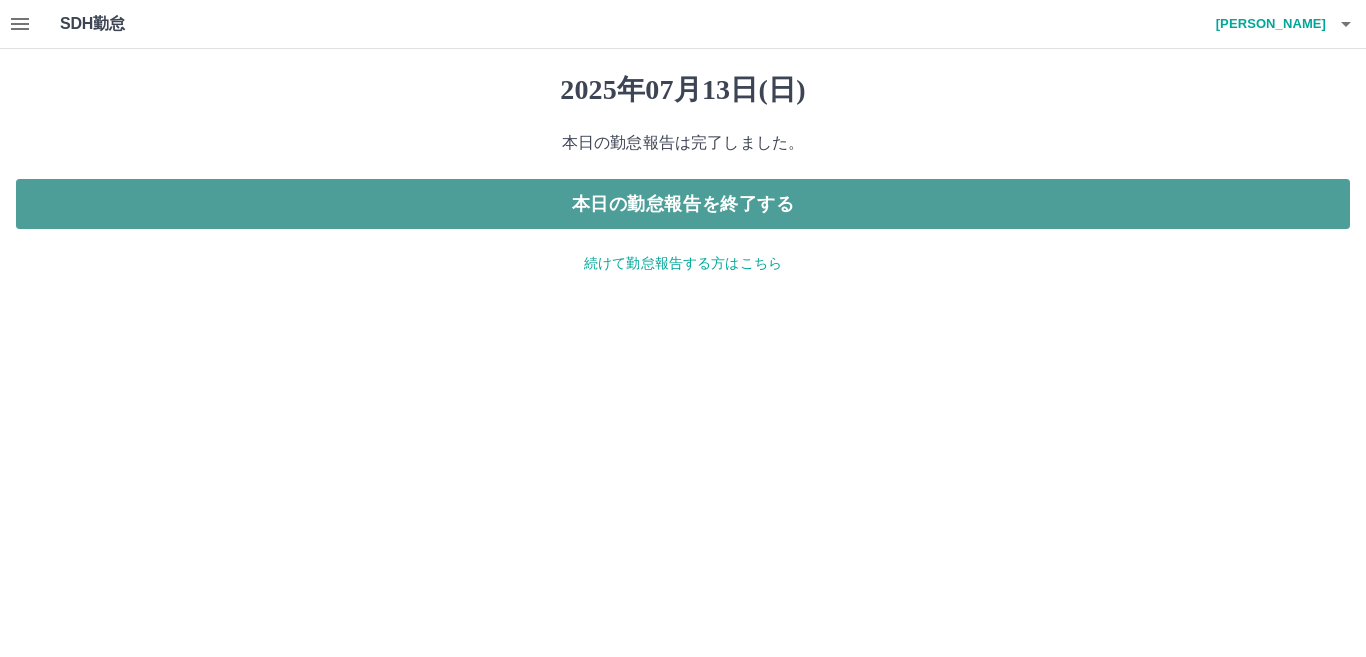 click on "本日の勤怠報告を終了する" at bounding box center (683, 204) 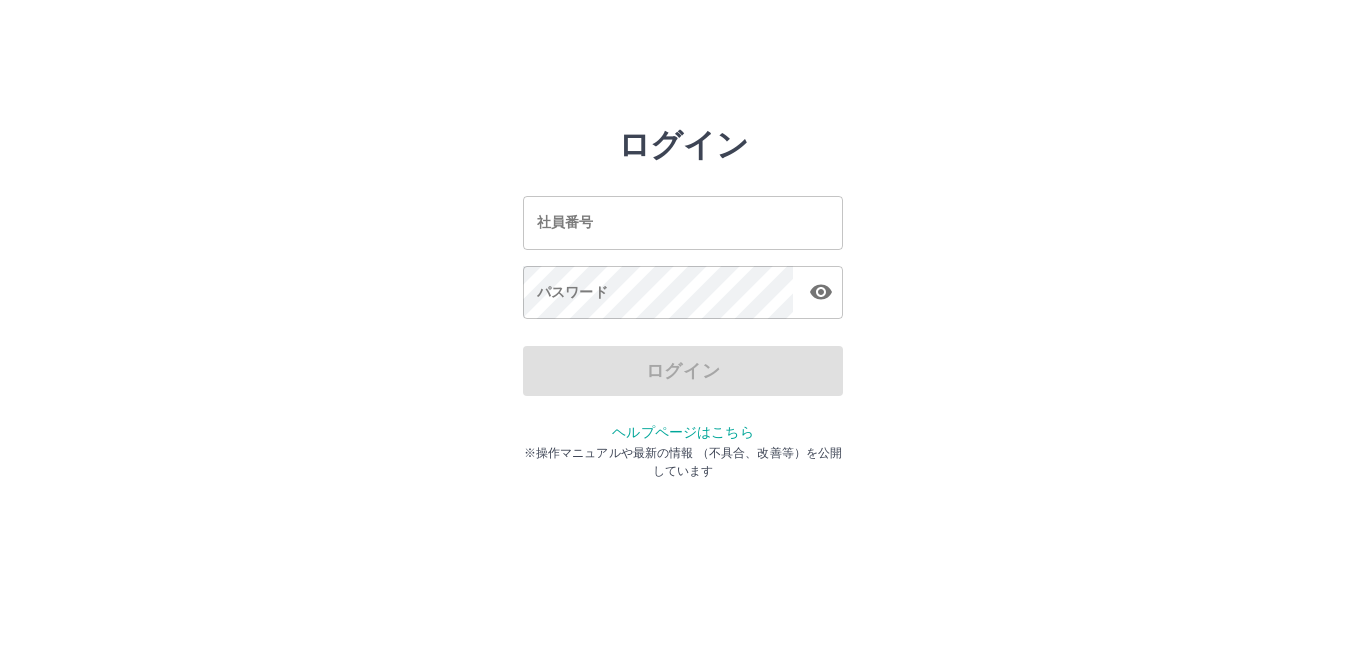scroll, scrollTop: 0, scrollLeft: 0, axis: both 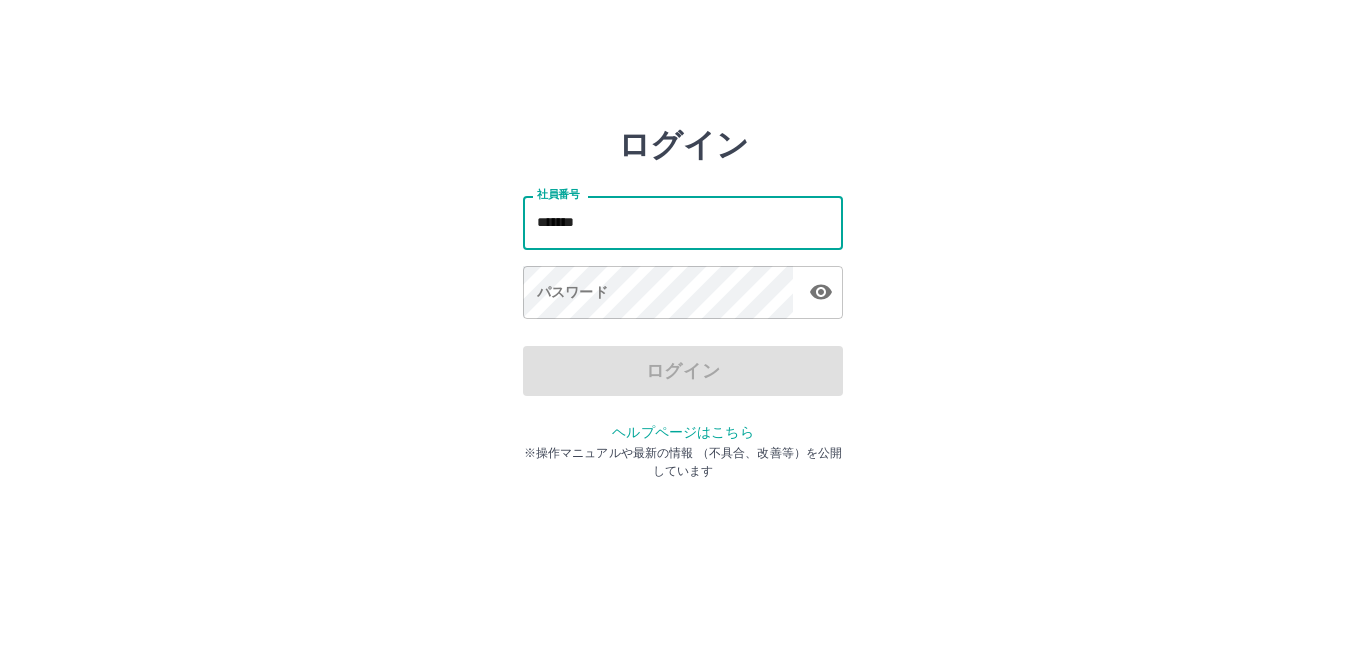 type on "*******" 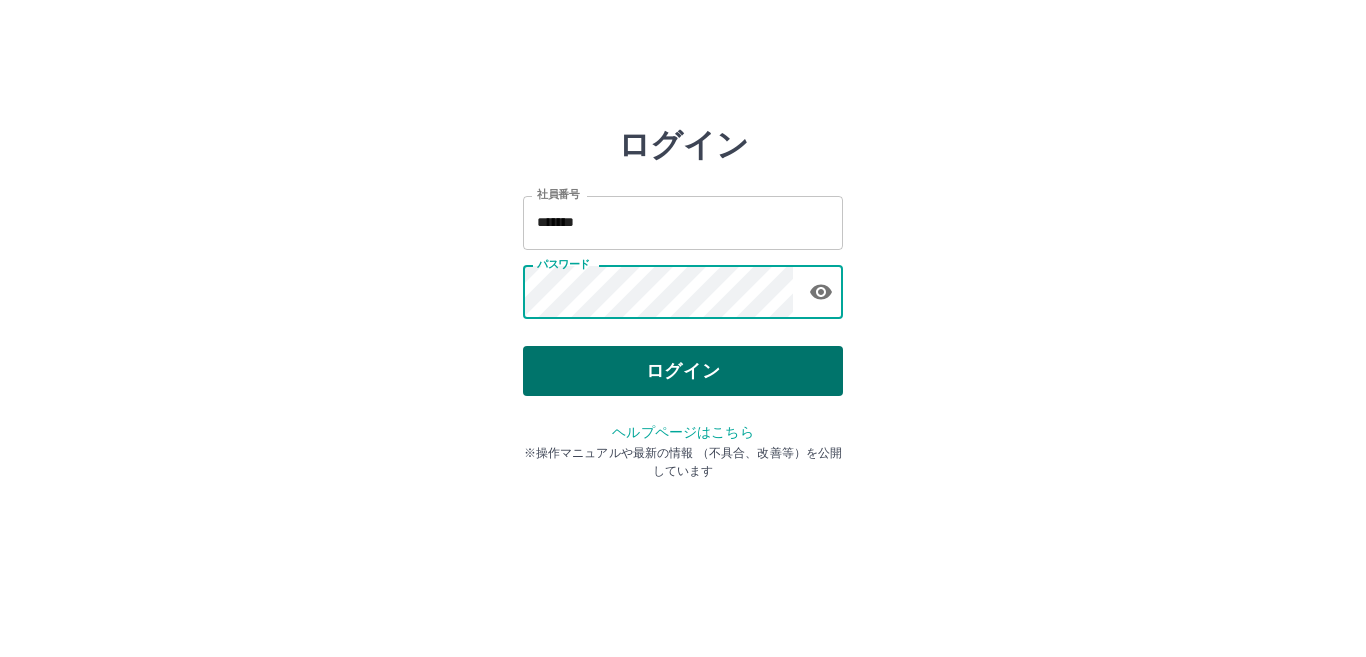 click on "ログイン" at bounding box center (683, 371) 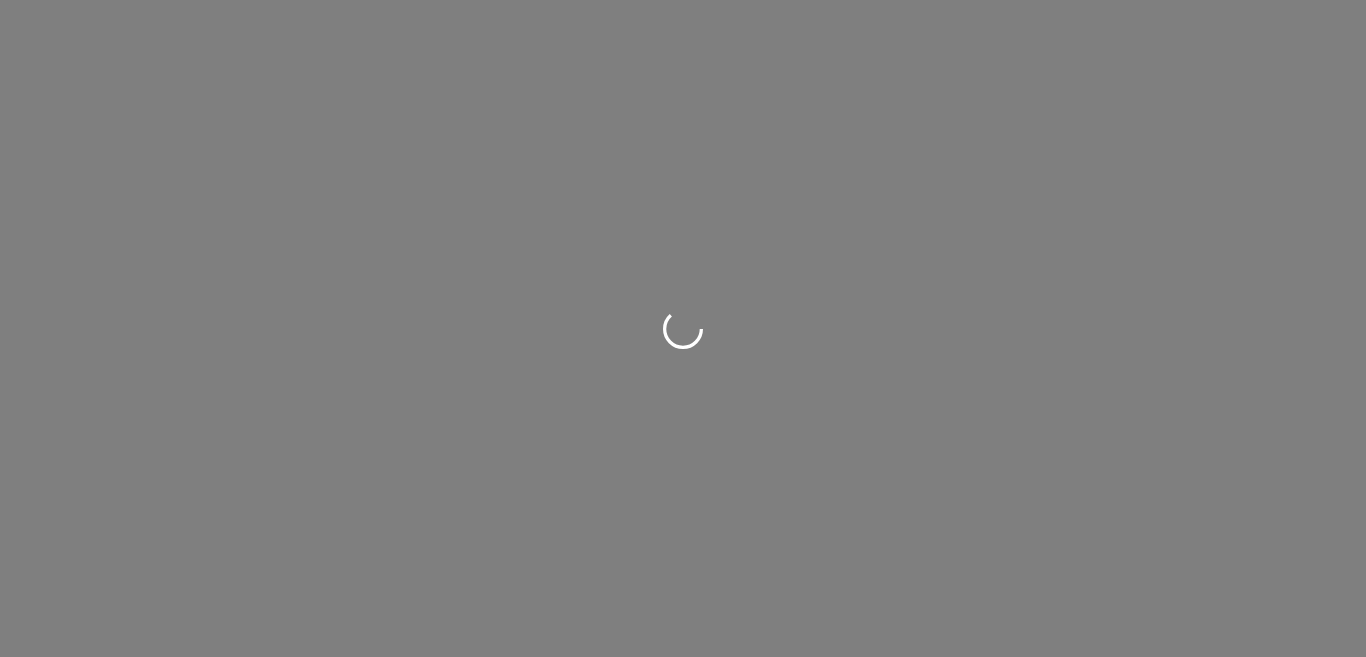 scroll, scrollTop: 0, scrollLeft: 0, axis: both 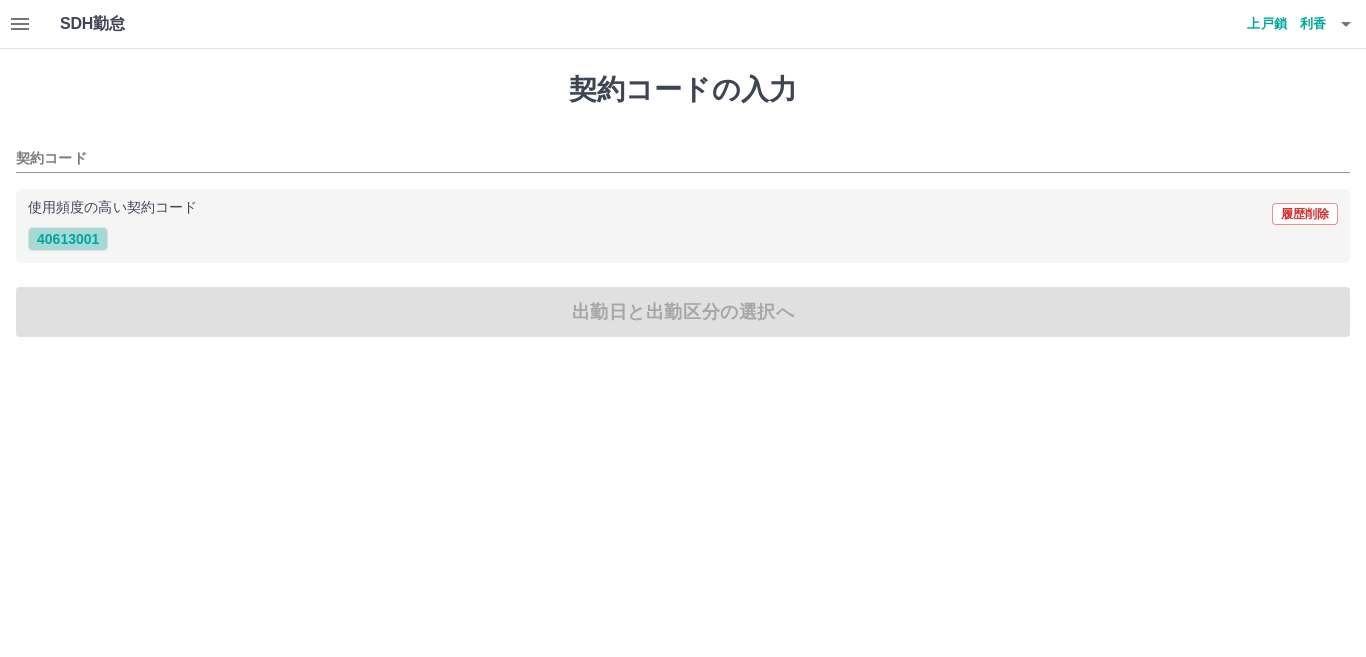 click on "40613001" at bounding box center [68, 239] 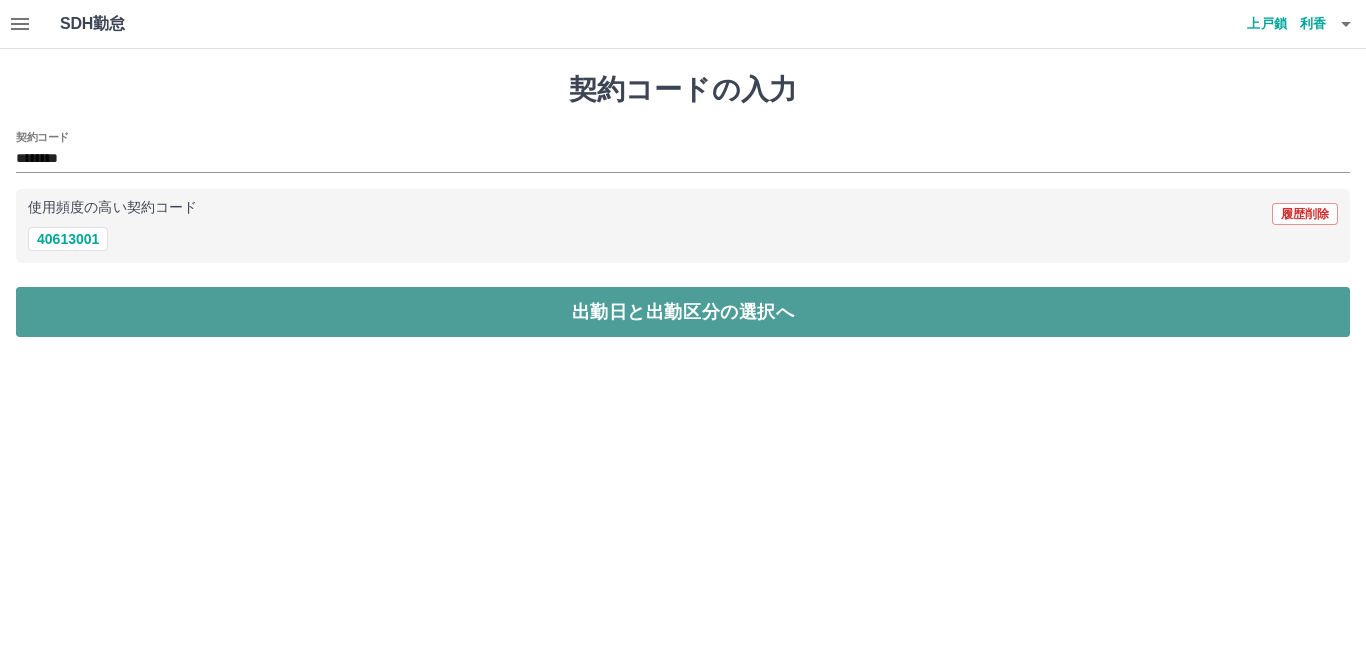 click on "出勤日と出勤区分の選択へ" at bounding box center [683, 312] 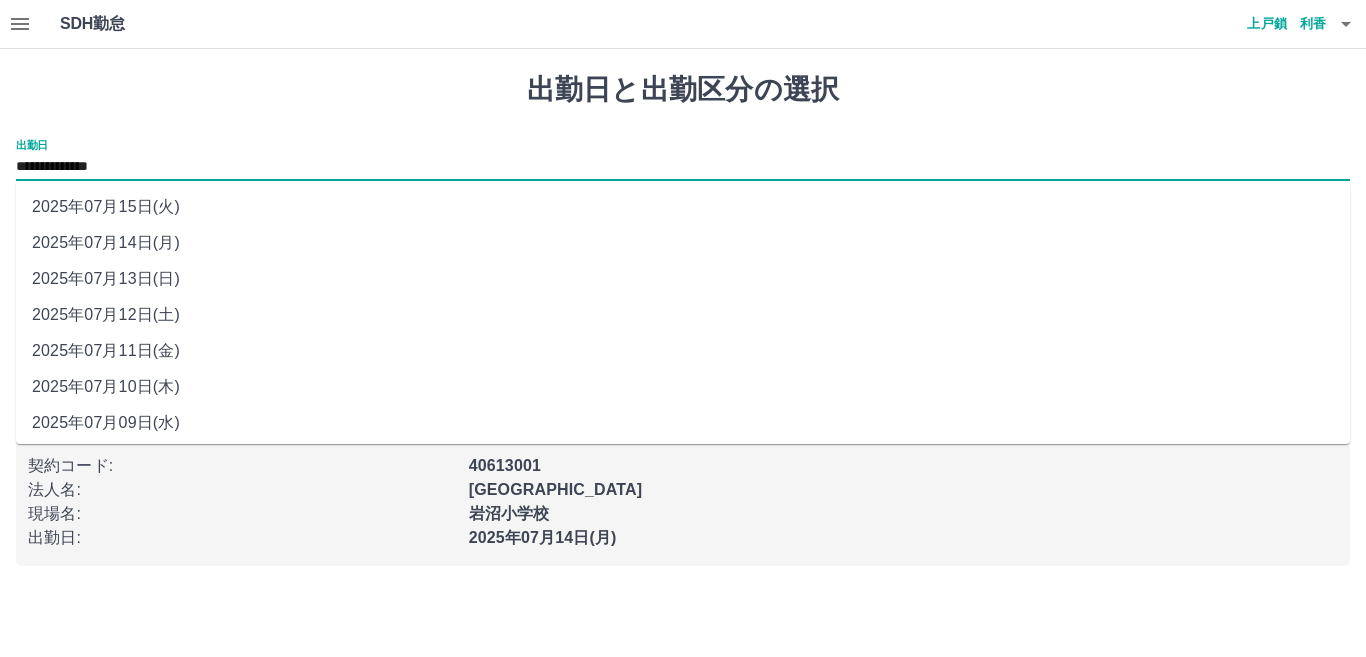 click on "**********" at bounding box center [683, 167] 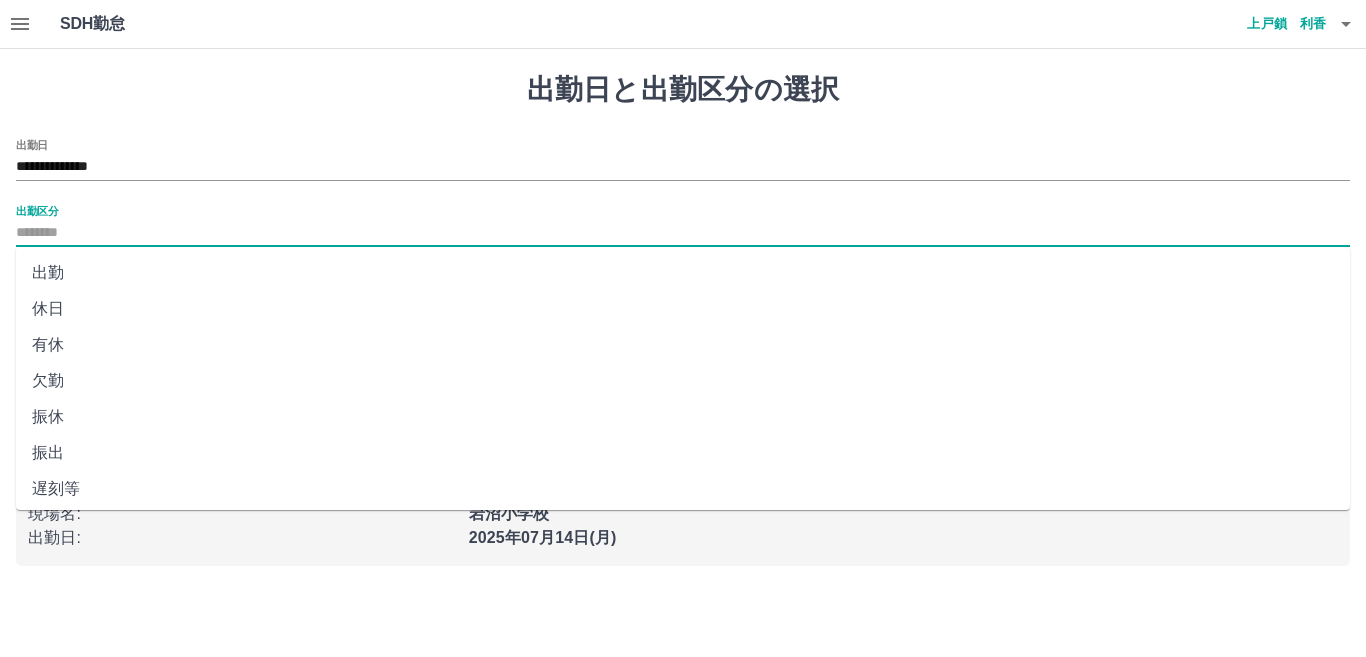 click on "出勤区分" at bounding box center [683, 233] 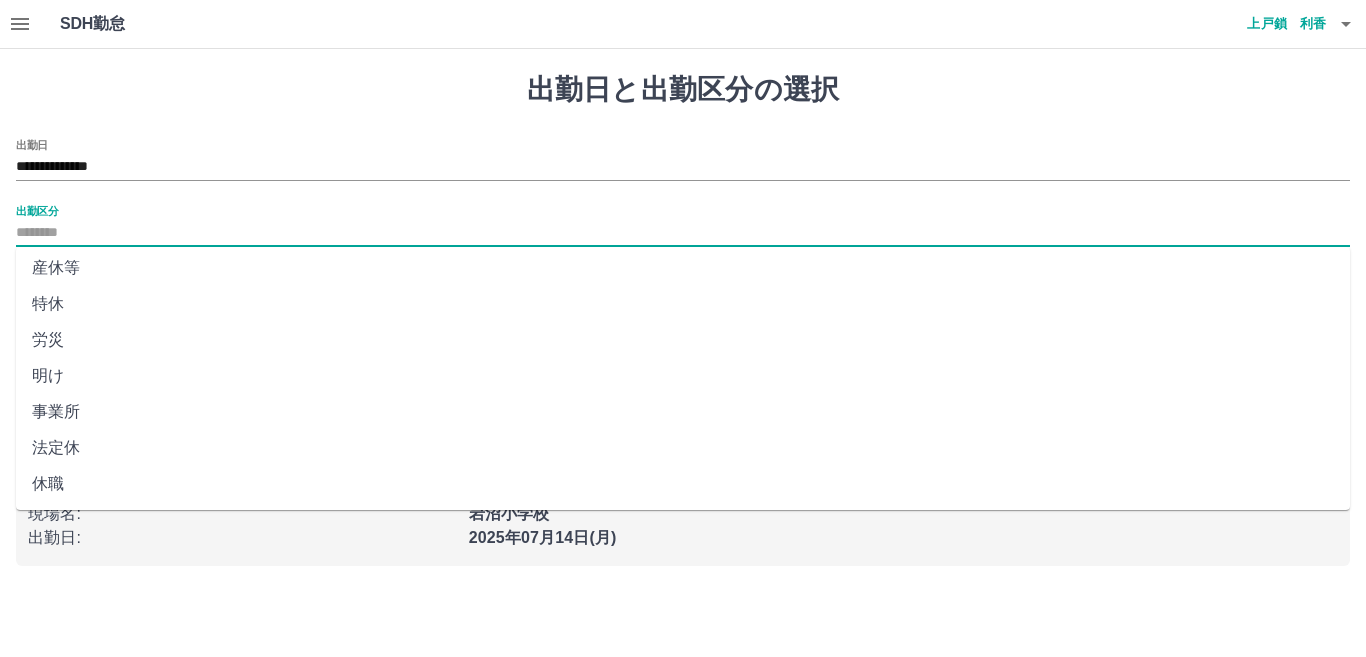 click on "法定休" at bounding box center [683, 448] 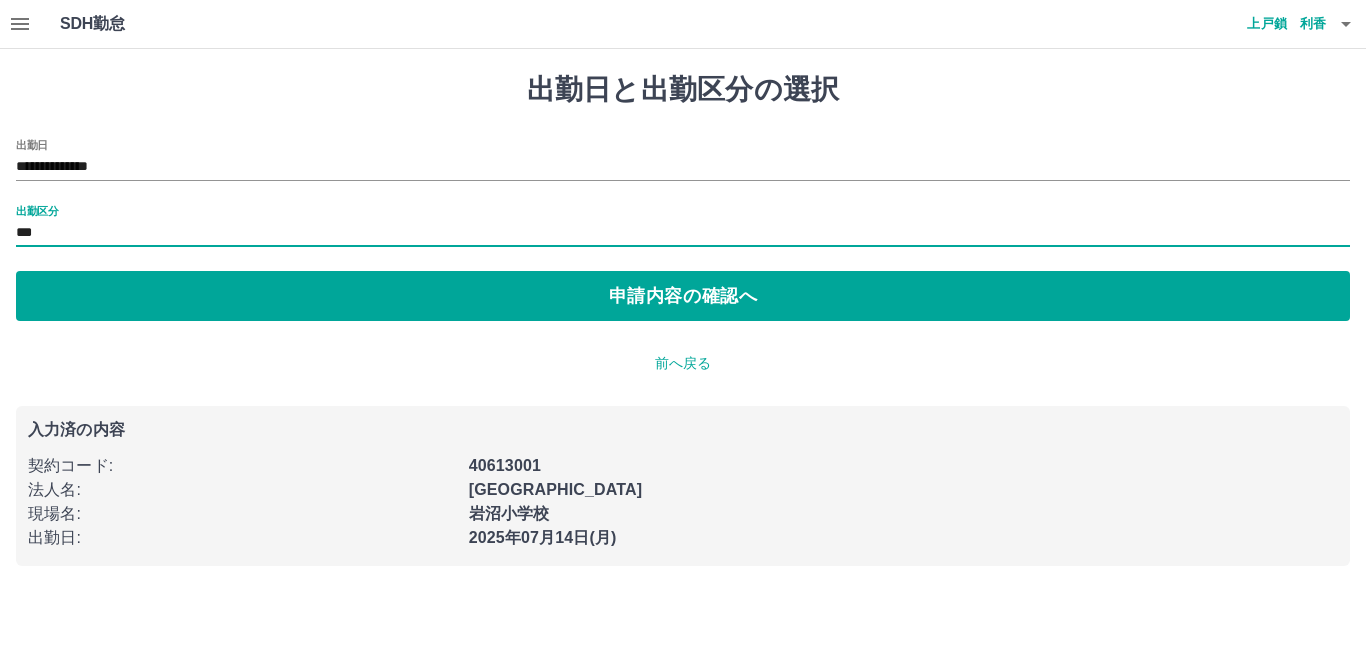 type on "***" 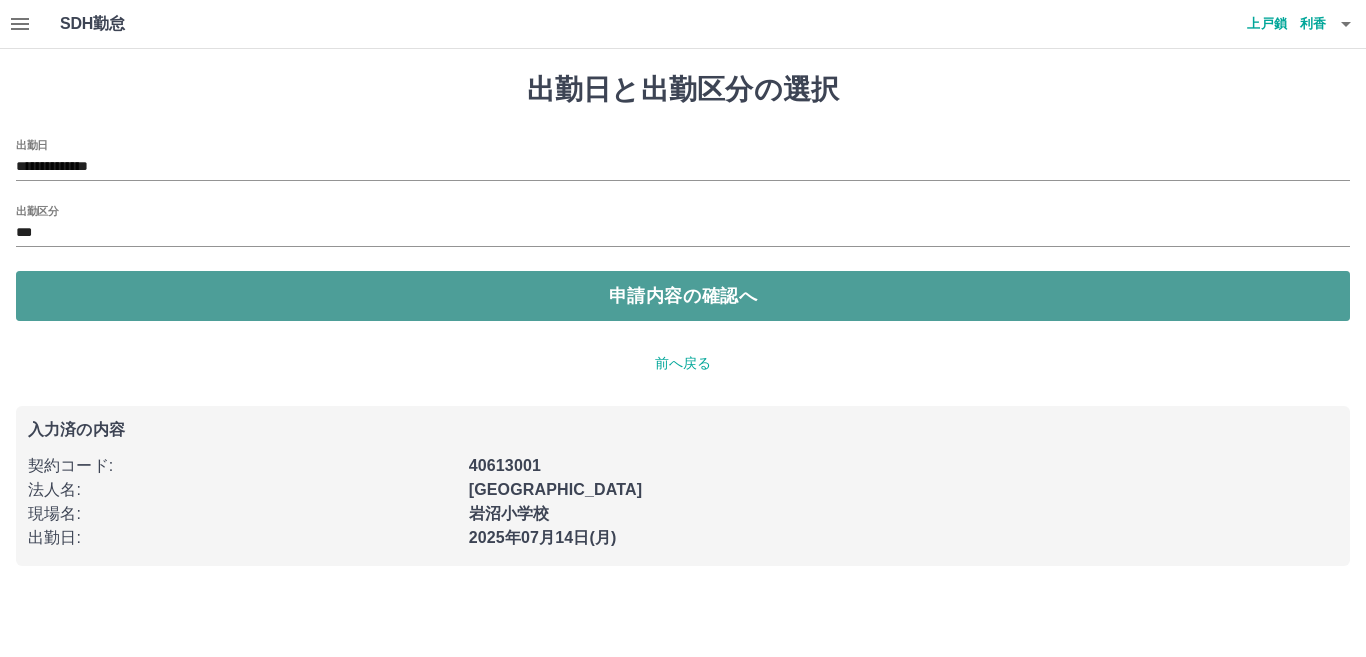 click on "申請内容の確認へ" at bounding box center (683, 296) 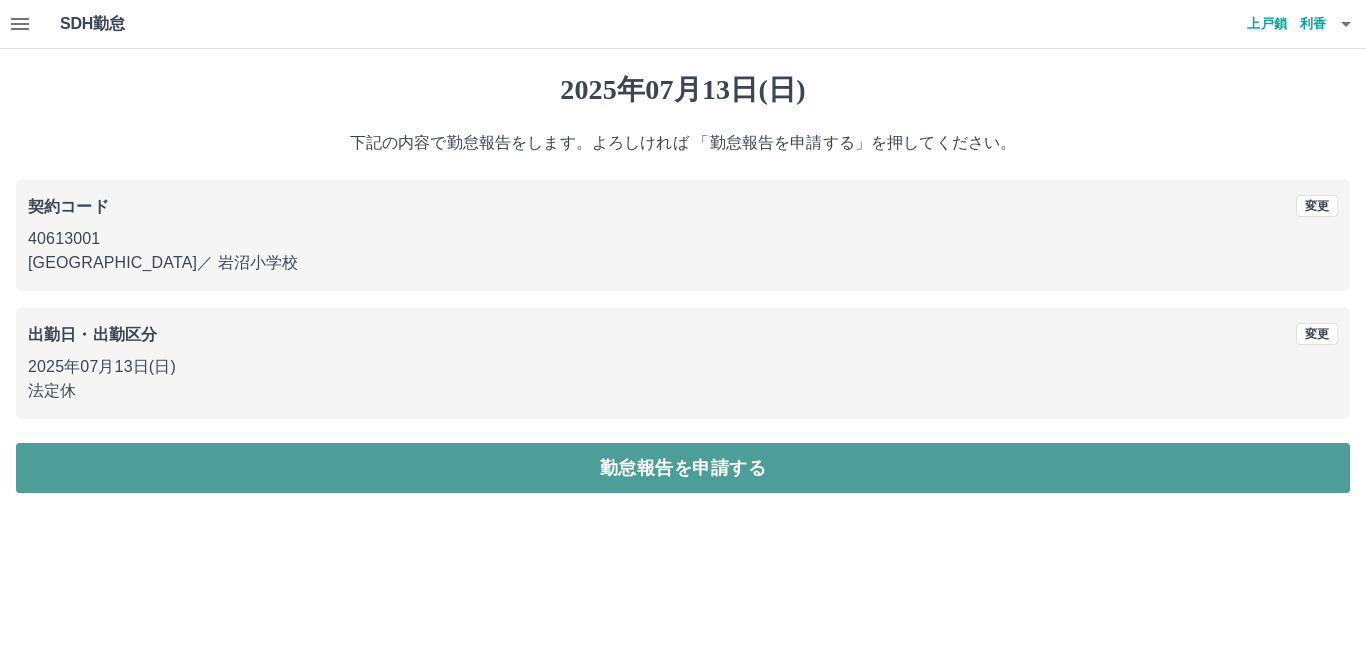 click on "勤怠報告を申請する" at bounding box center [683, 468] 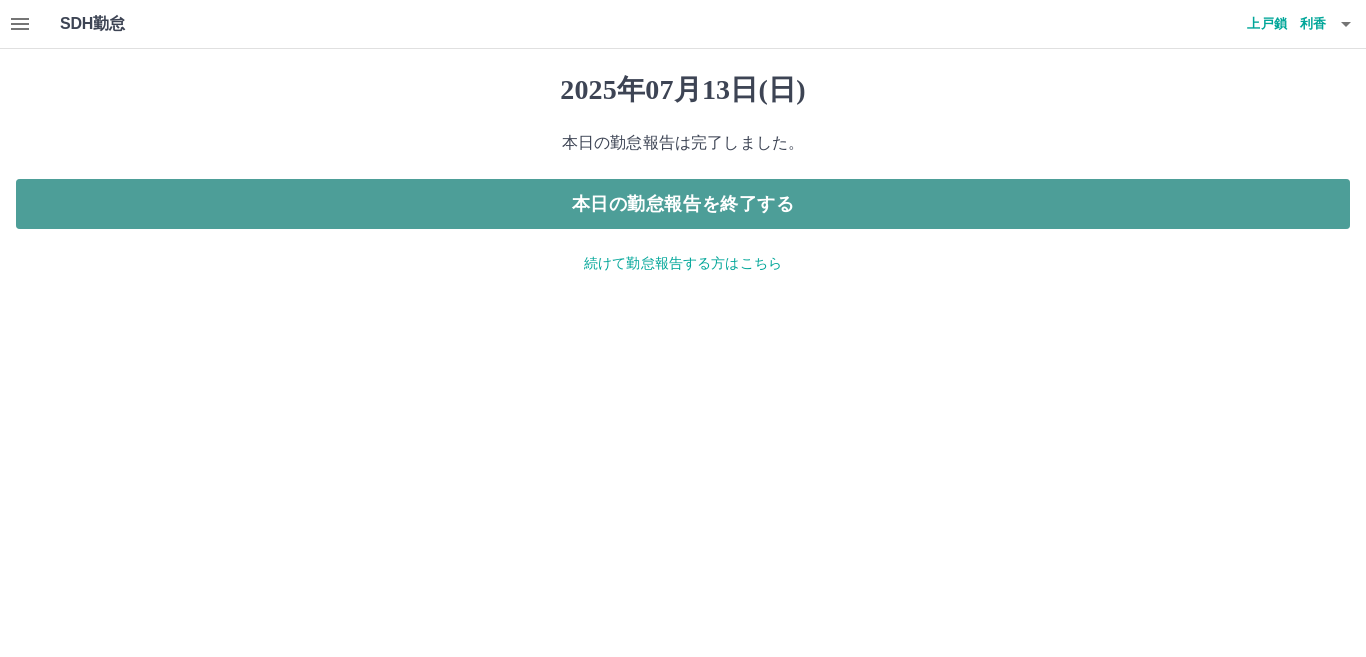 click on "本日の勤怠報告を終了する" at bounding box center [683, 204] 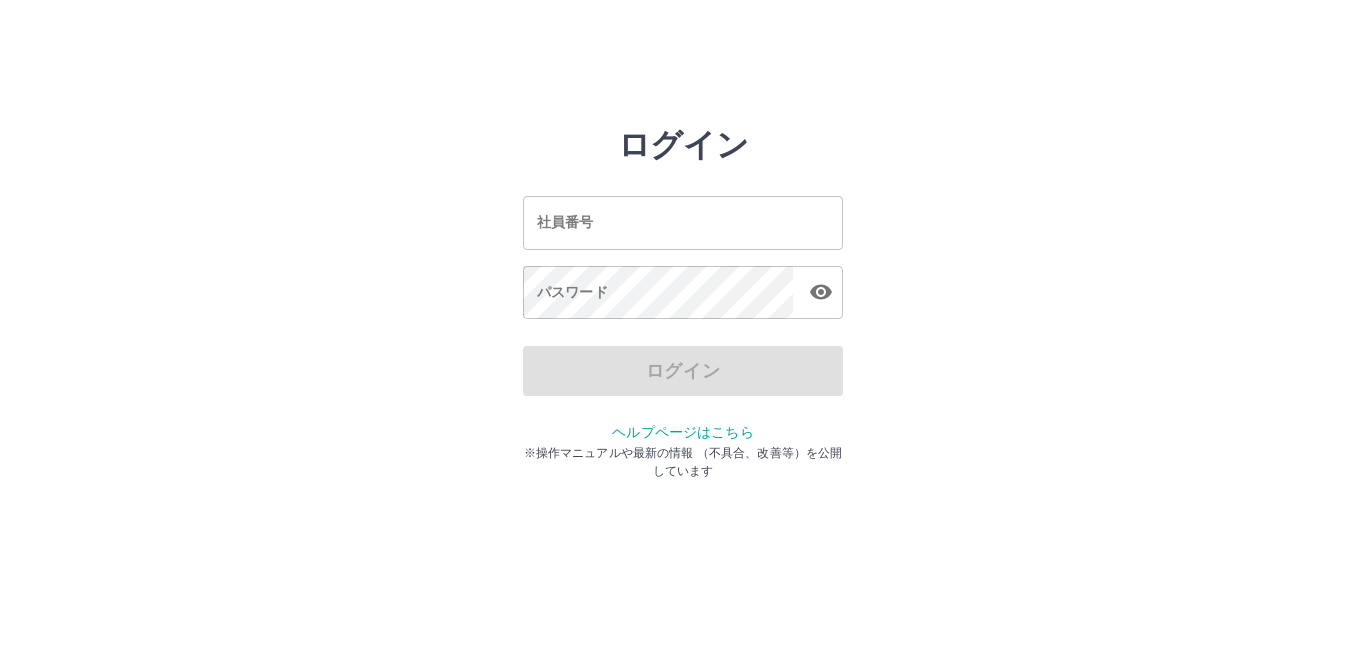 scroll, scrollTop: 0, scrollLeft: 0, axis: both 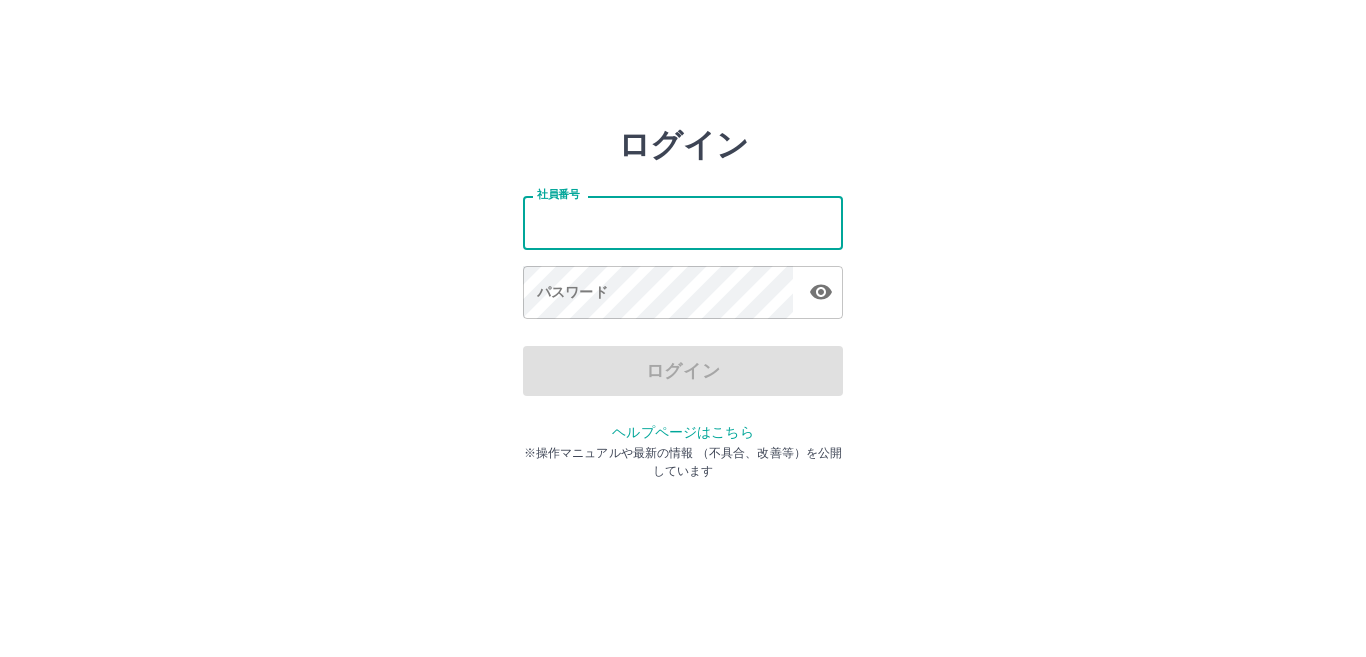 click on "社員番号" at bounding box center [683, 222] 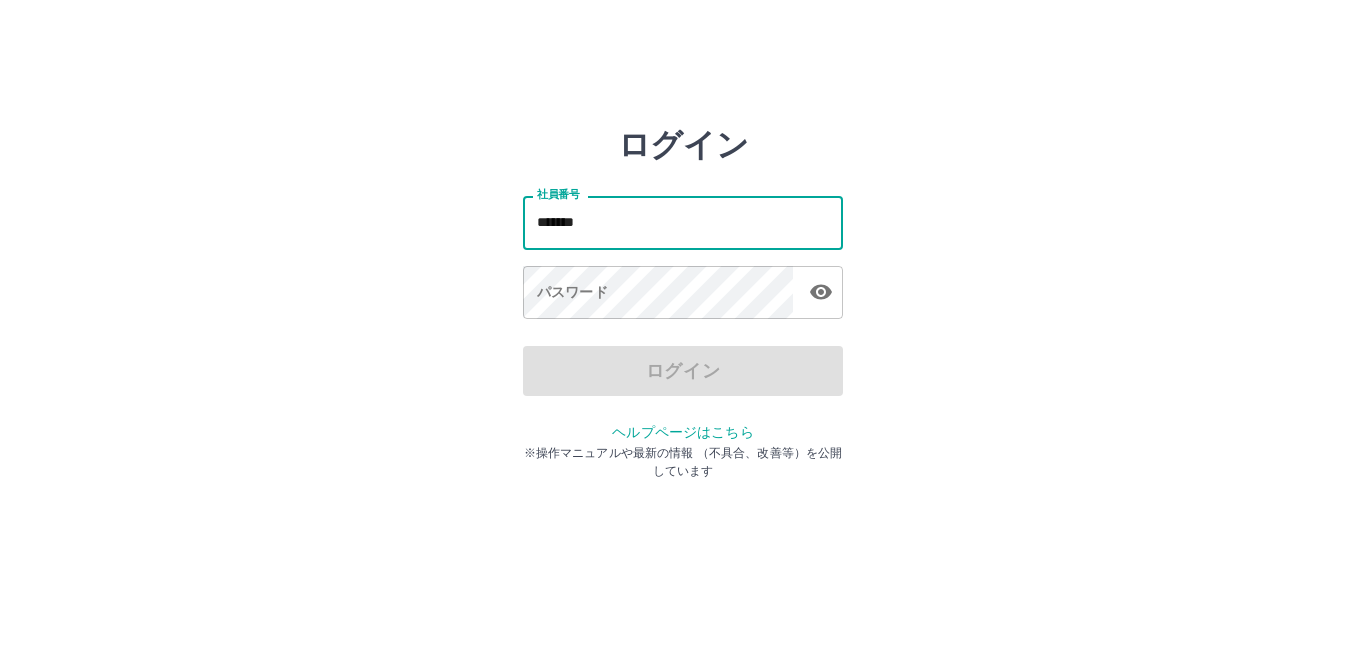 type on "*******" 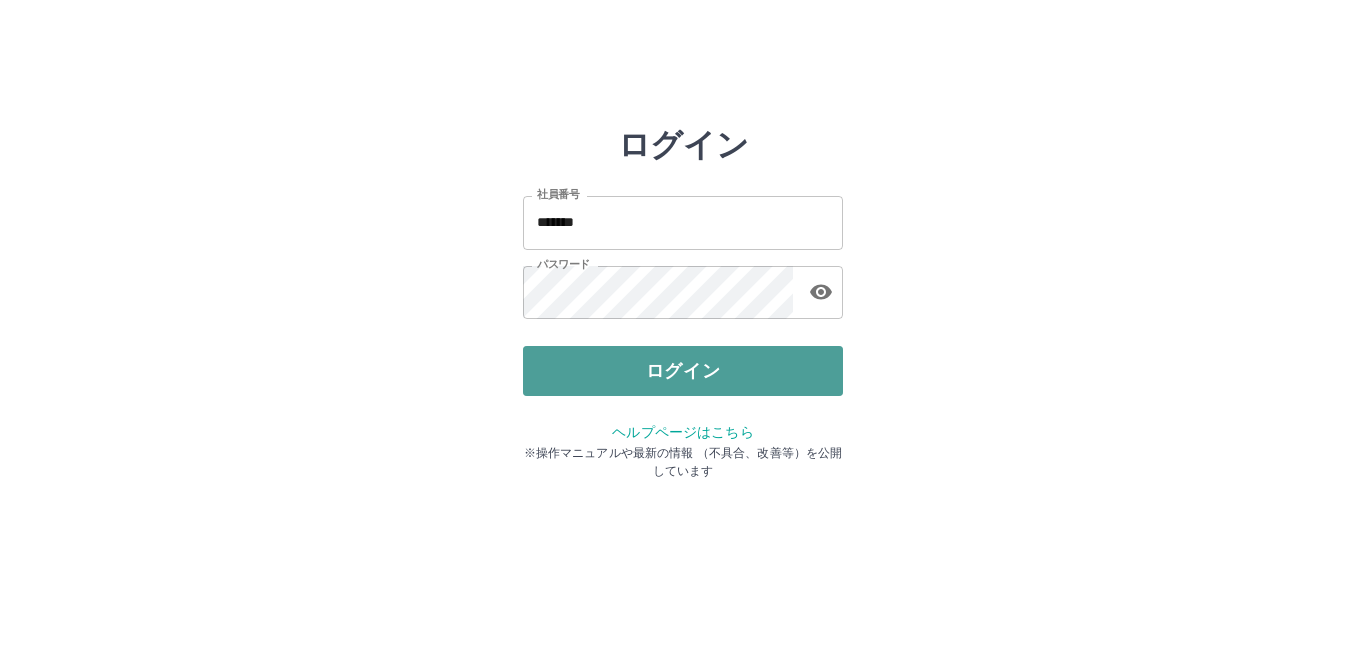 click on "ログイン" at bounding box center [683, 371] 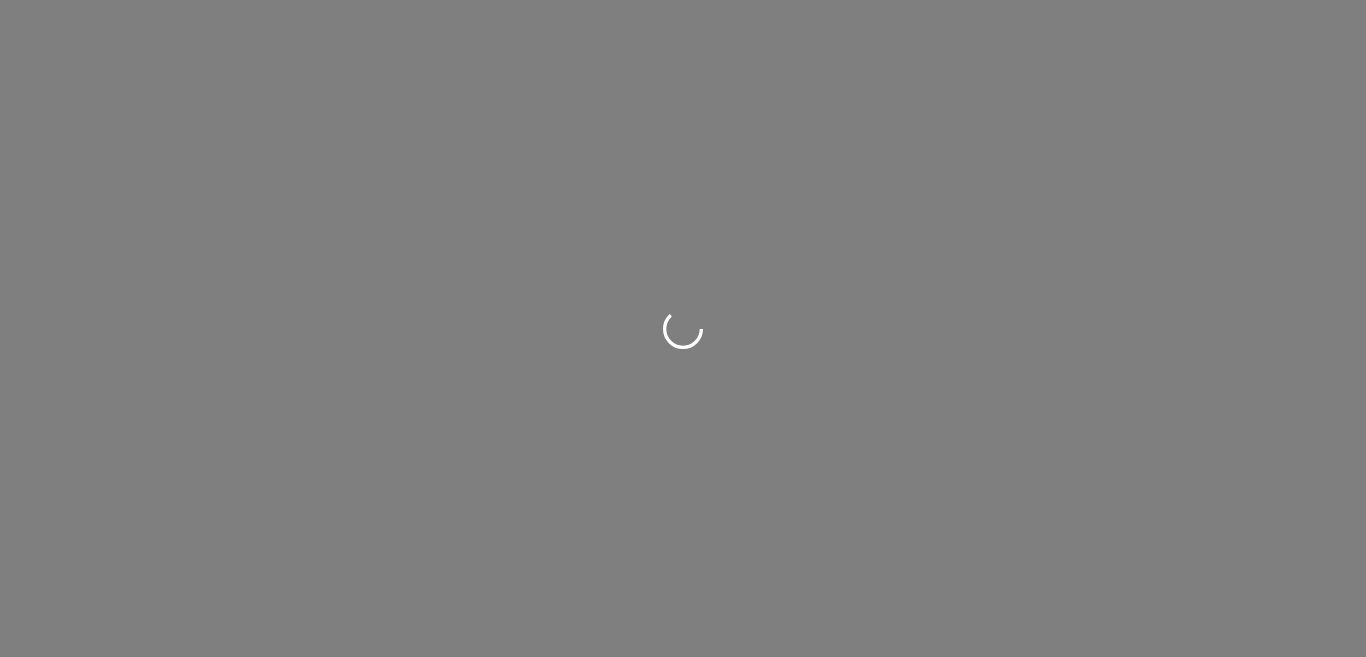 scroll, scrollTop: 0, scrollLeft: 0, axis: both 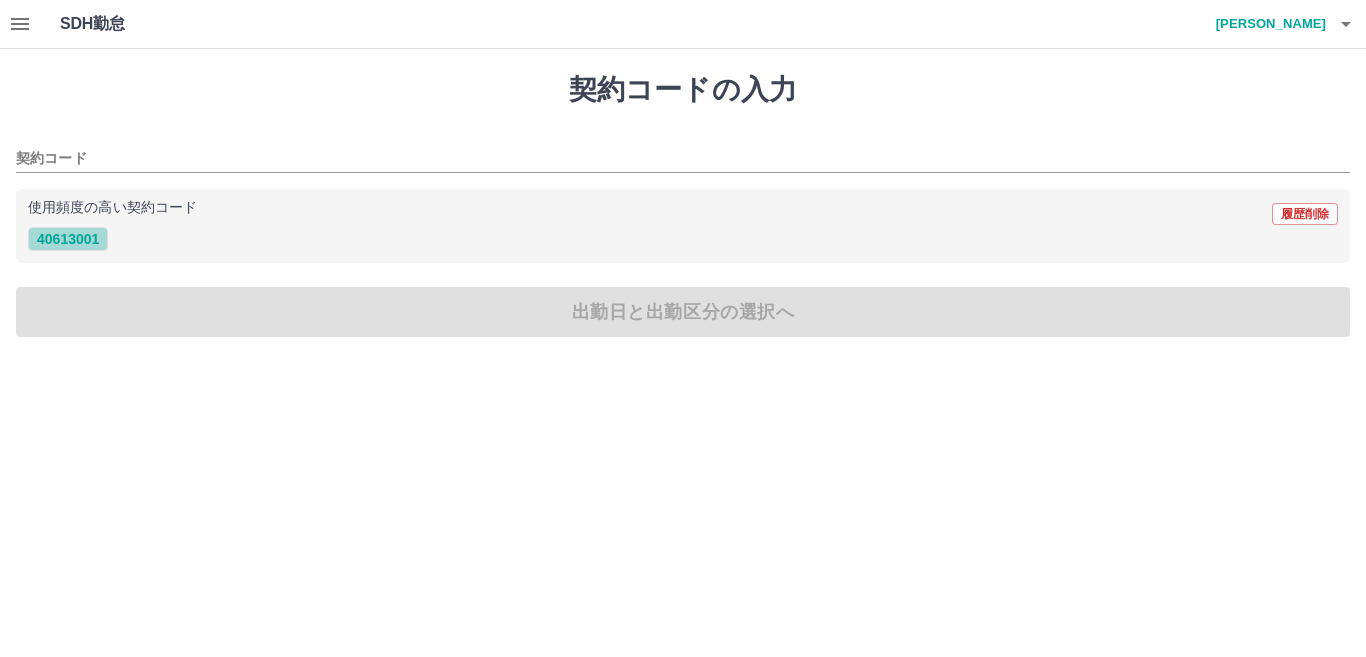 click on "40613001" at bounding box center [68, 239] 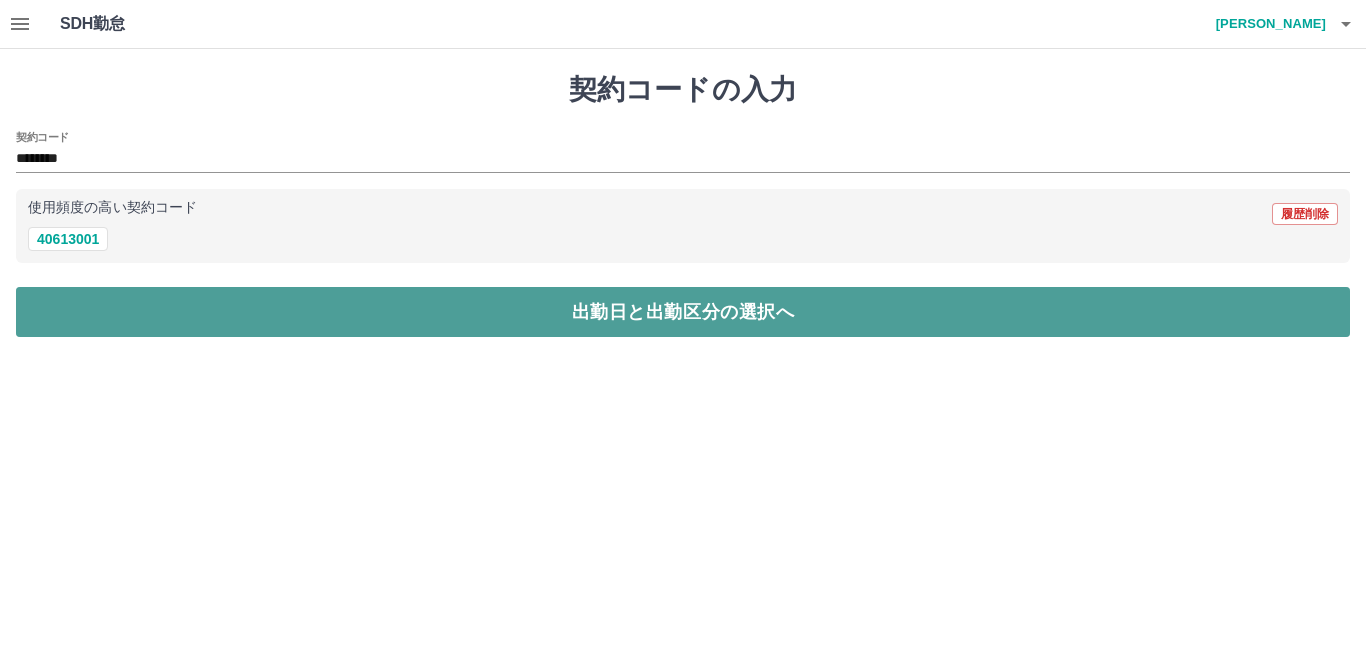 click on "出勤日と出勤区分の選択へ" at bounding box center (683, 312) 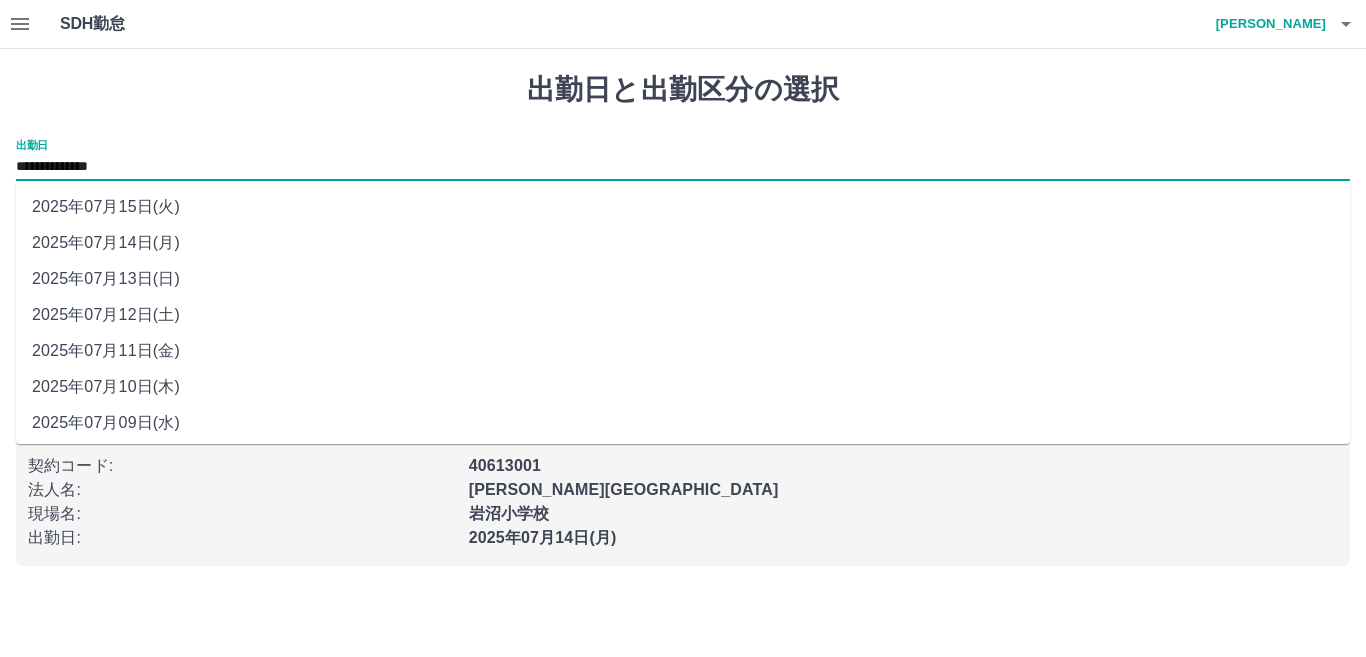 click on "**********" at bounding box center (683, 167) 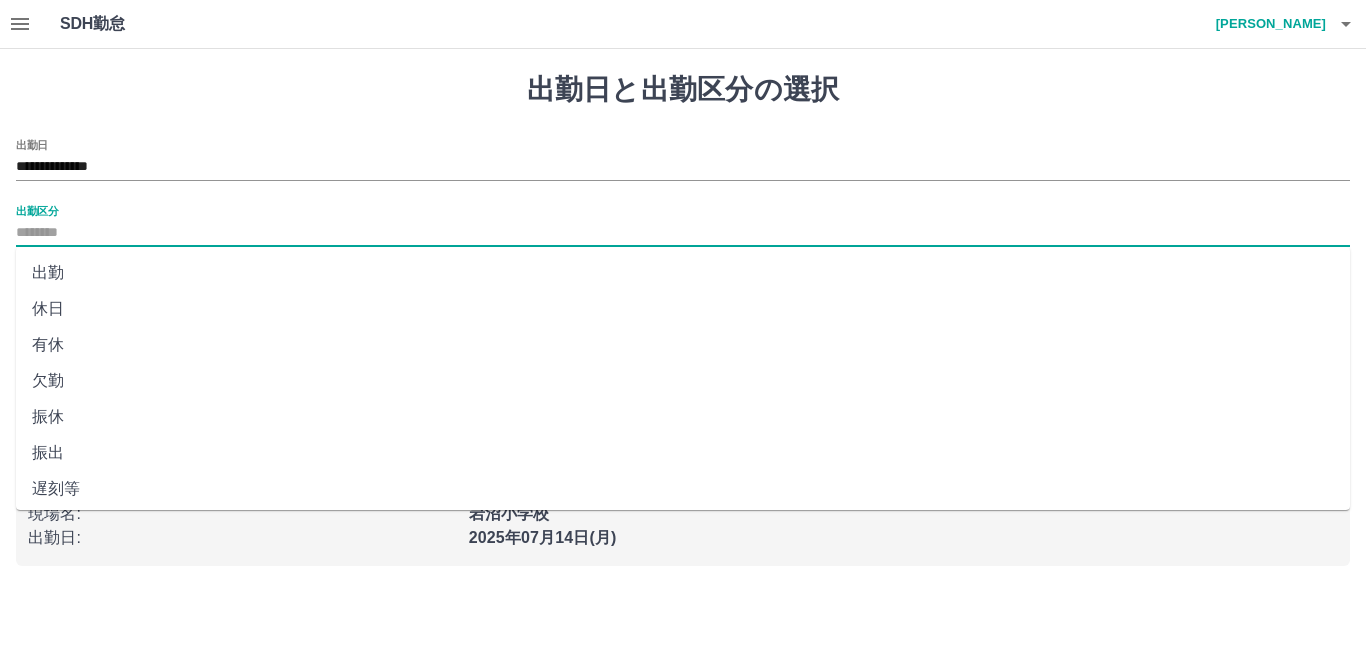 click on "出勤区分" at bounding box center (683, 233) 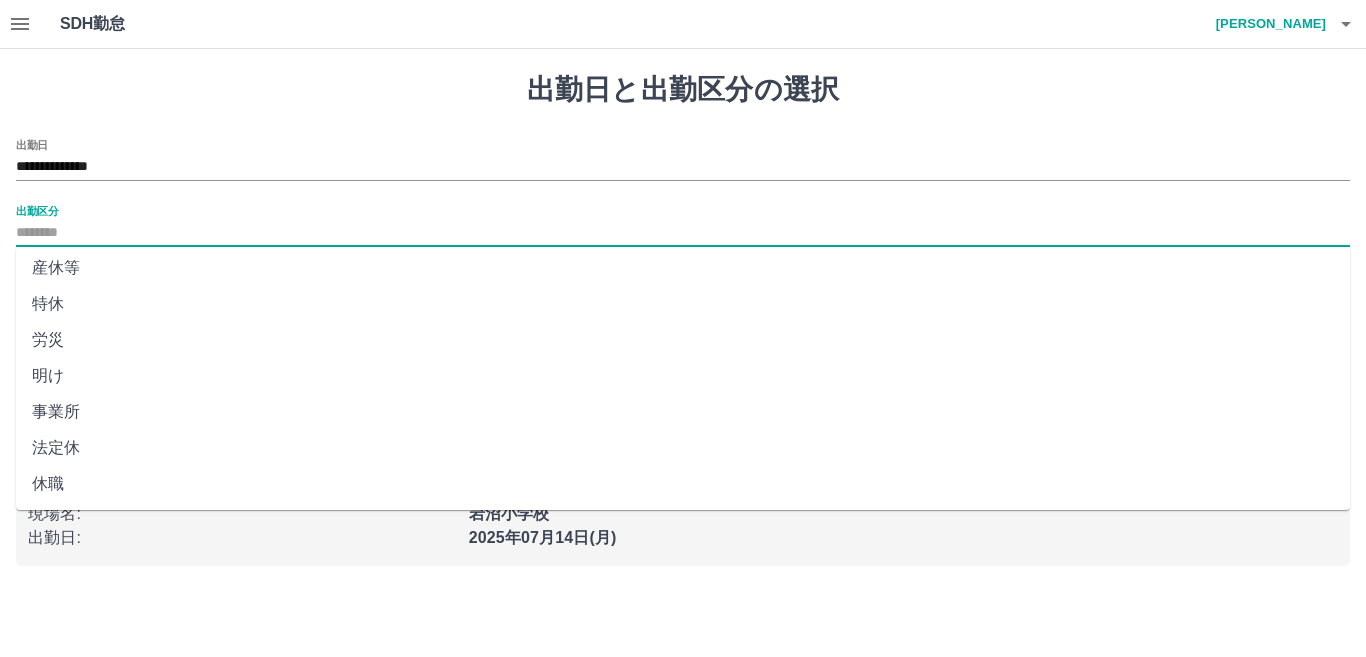 click on "法定休" at bounding box center (683, 448) 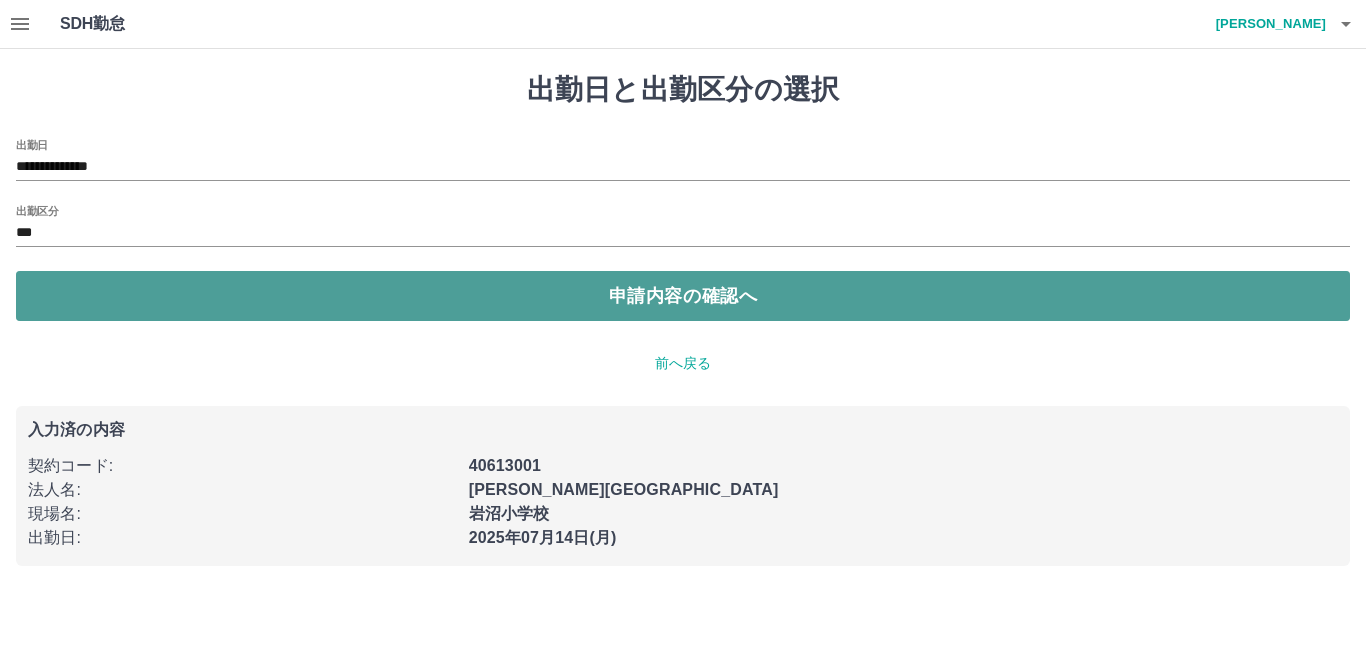 click on "申請内容の確認へ" at bounding box center [683, 296] 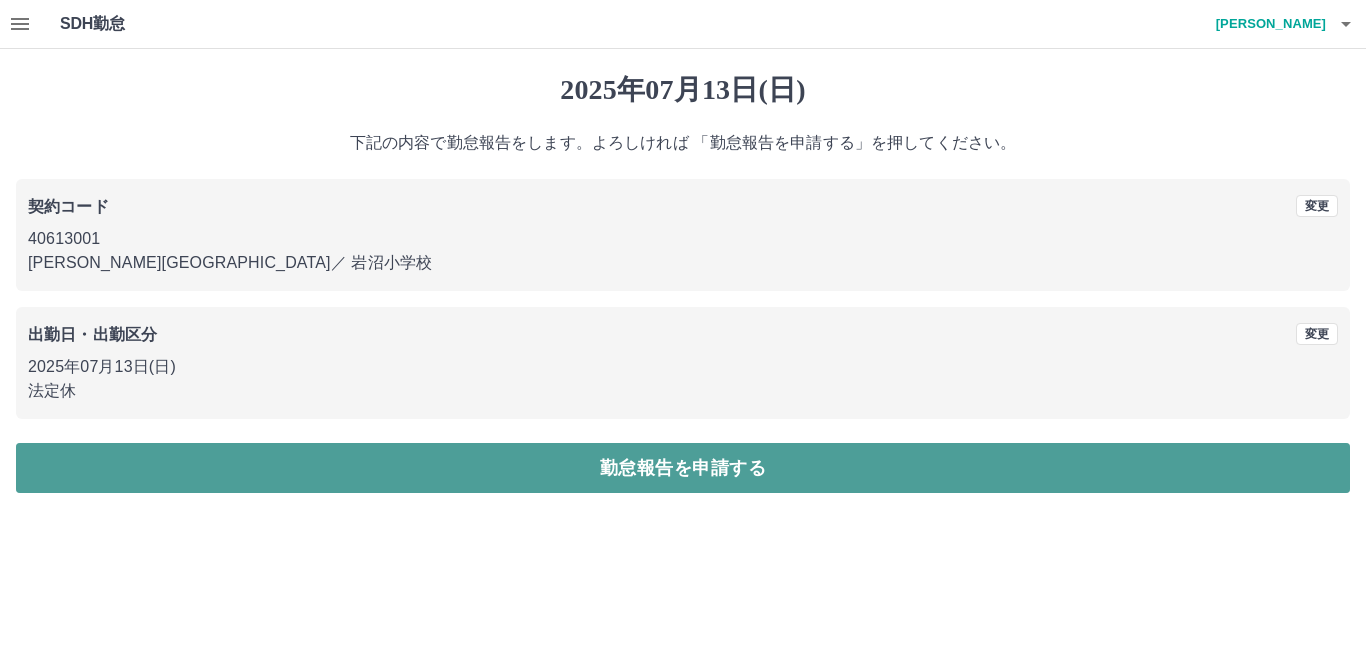 click on "勤怠報告を申請する" at bounding box center (683, 468) 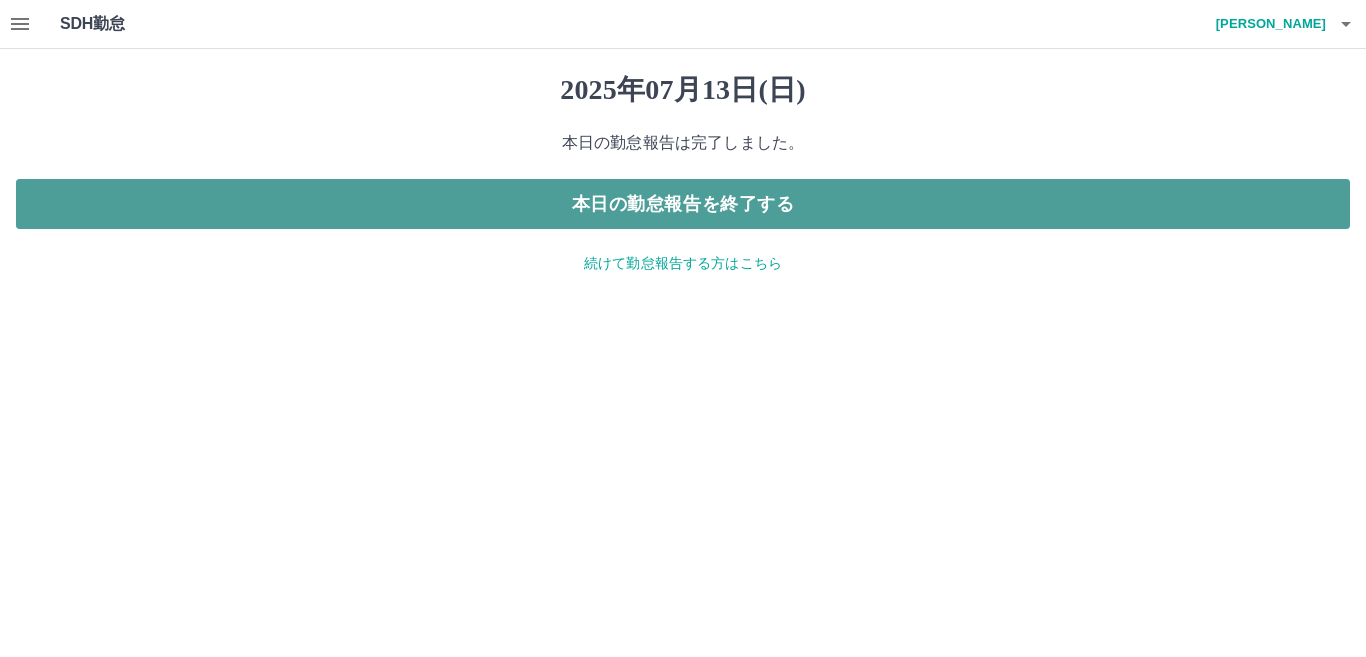 click on "本日の勤怠報告を終了する" at bounding box center [683, 204] 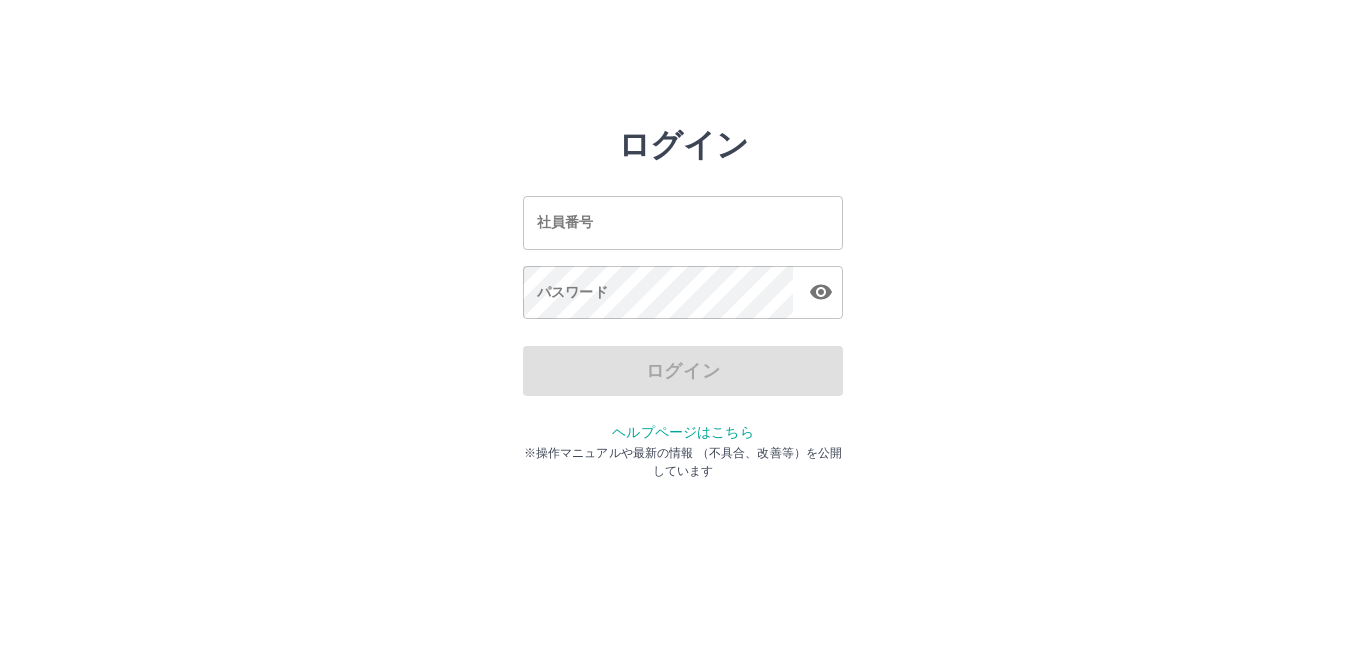 scroll, scrollTop: 0, scrollLeft: 0, axis: both 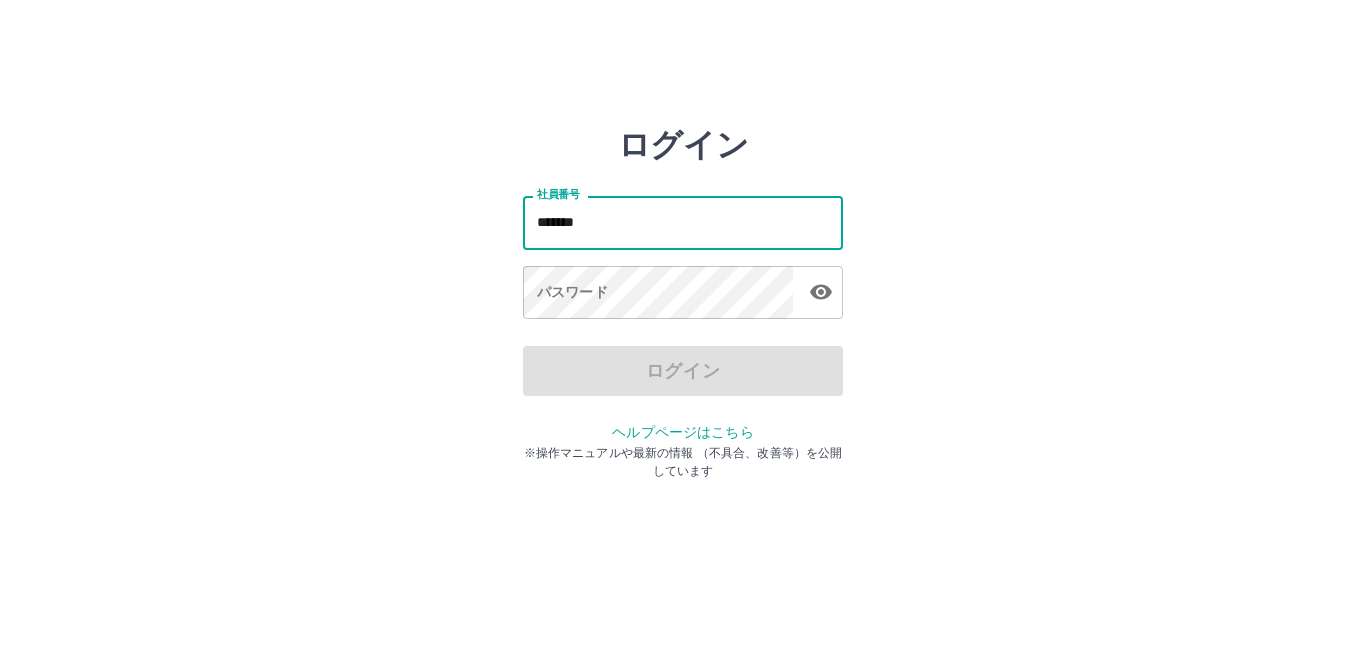 type on "*******" 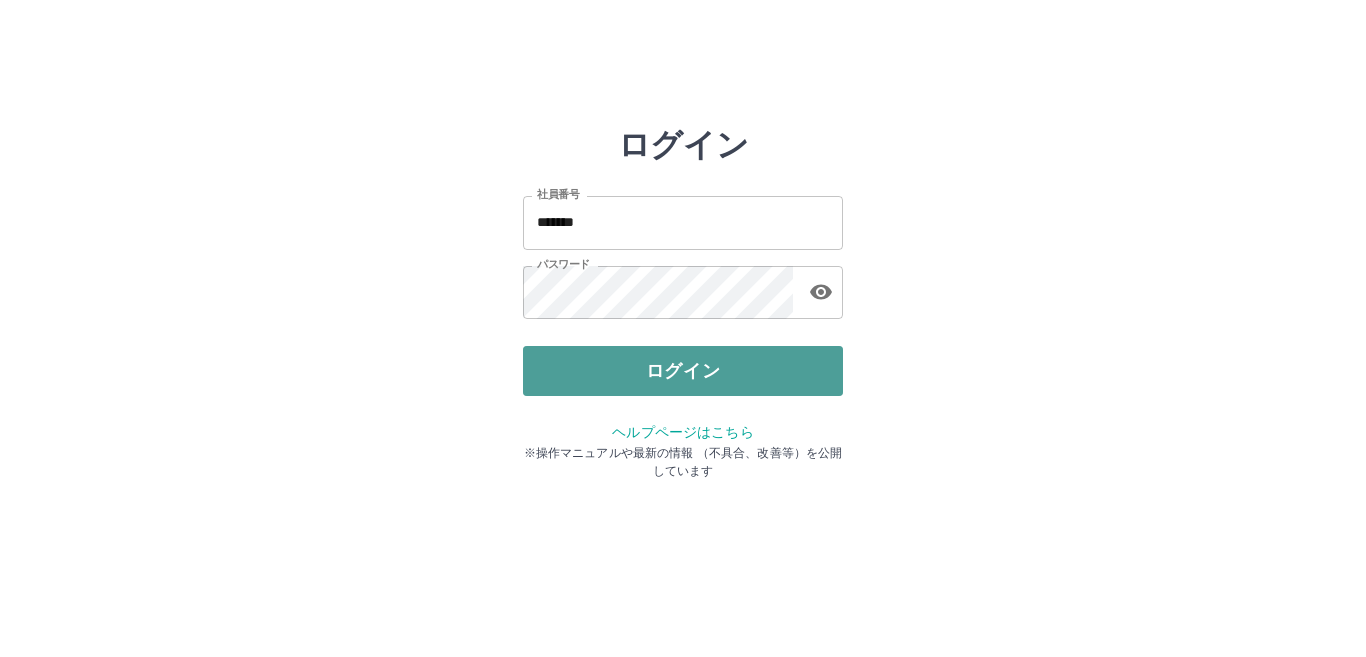 click on "ログイン" at bounding box center [683, 371] 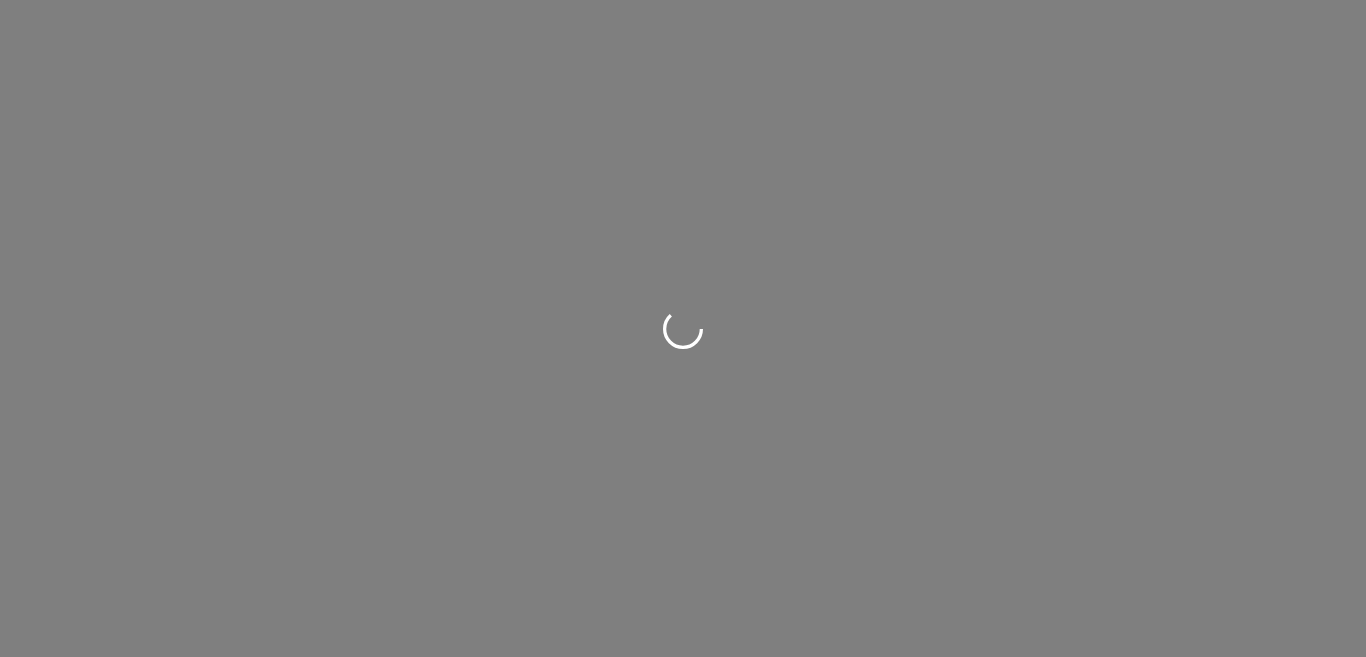scroll, scrollTop: 0, scrollLeft: 0, axis: both 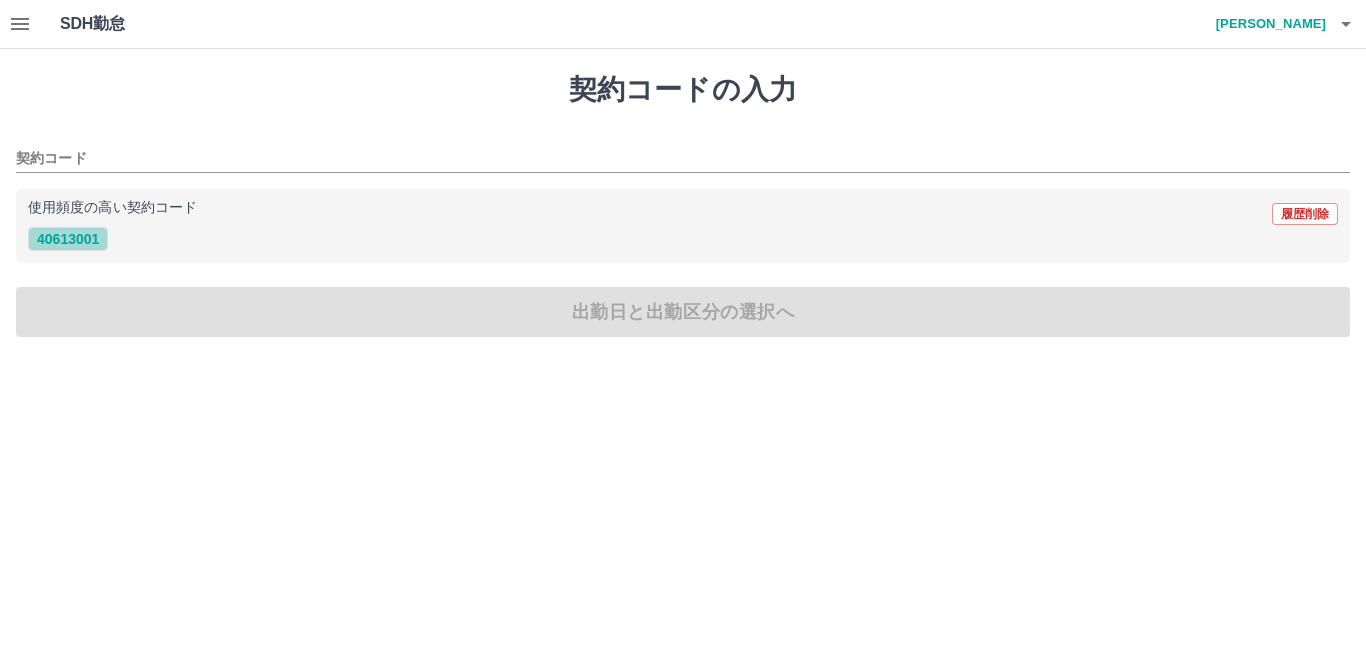 click on "40613001" at bounding box center [68, 239] 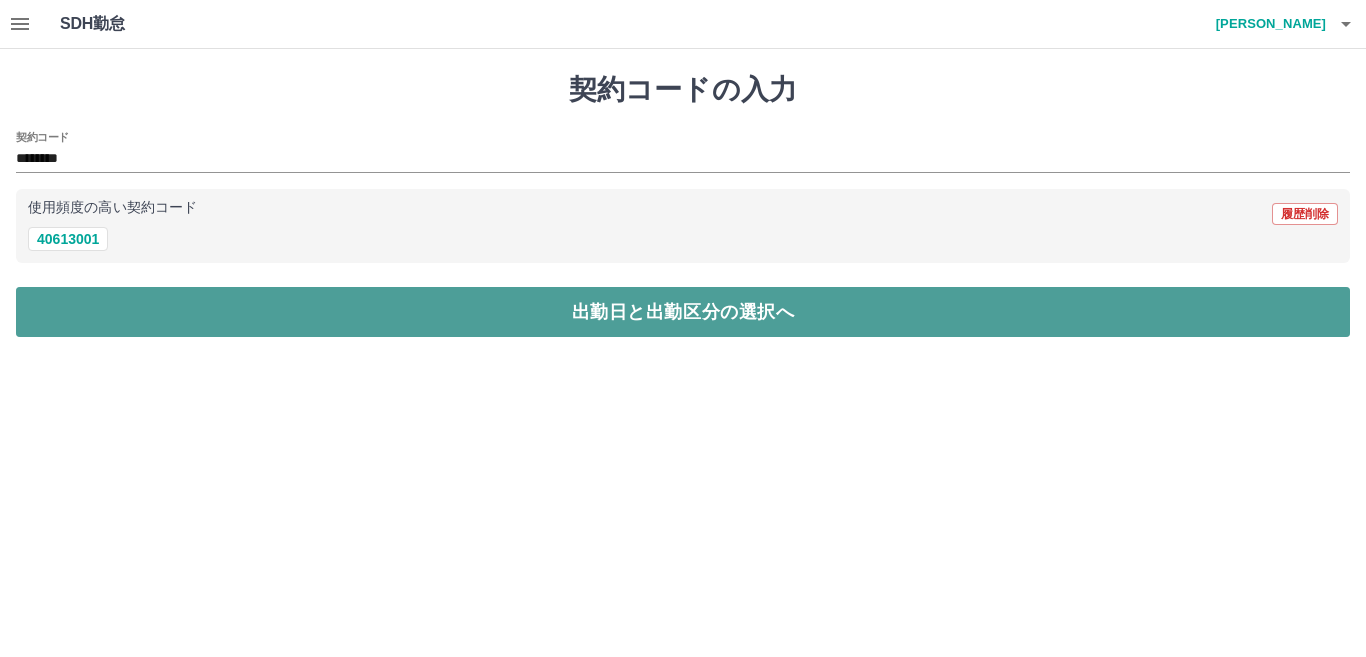 click on "出勤日と出勤区分の選択へ" at bounding box center (683, 312) 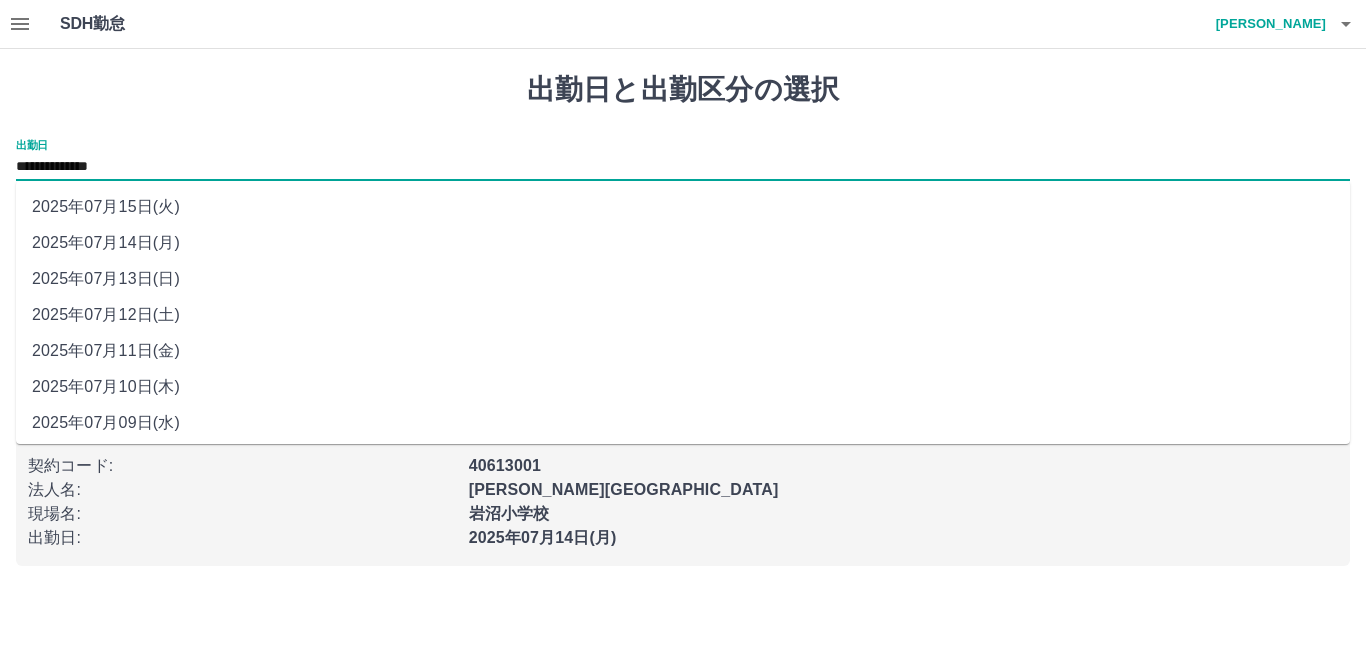 click on "**********" at bounding box center [683, 167] 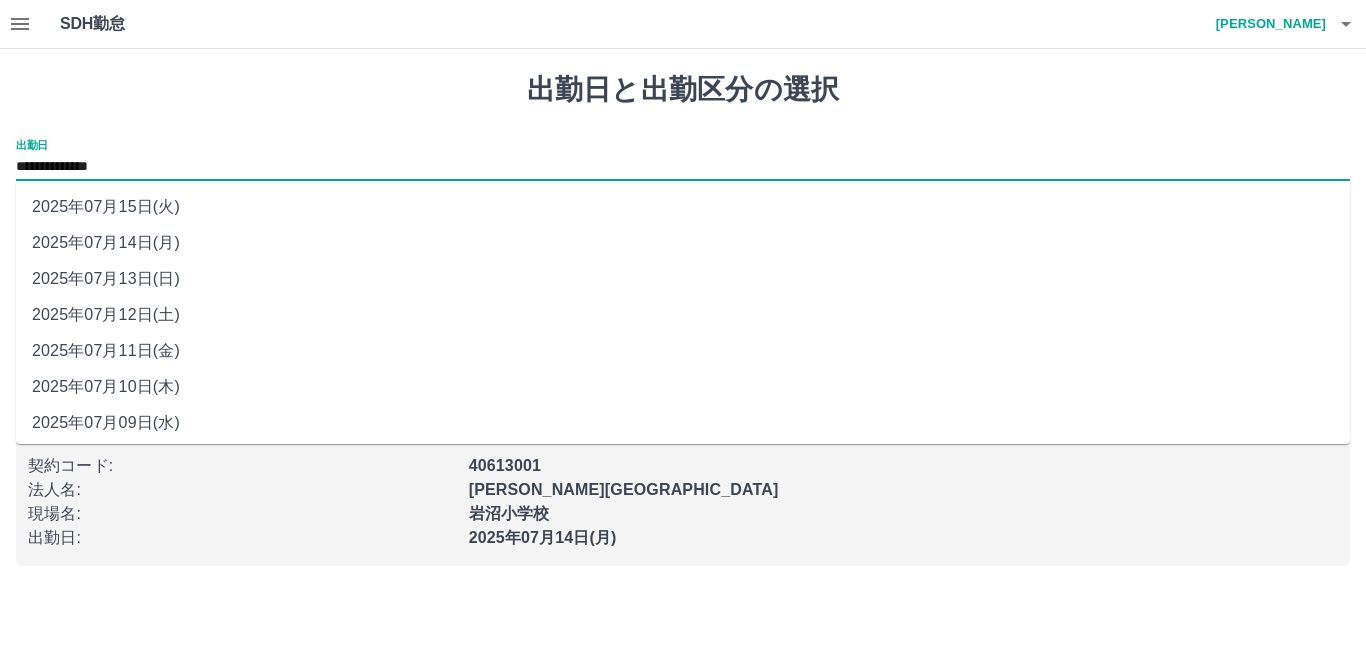 click on "2025年07月13日(日)" at bounding box center [683, 279] 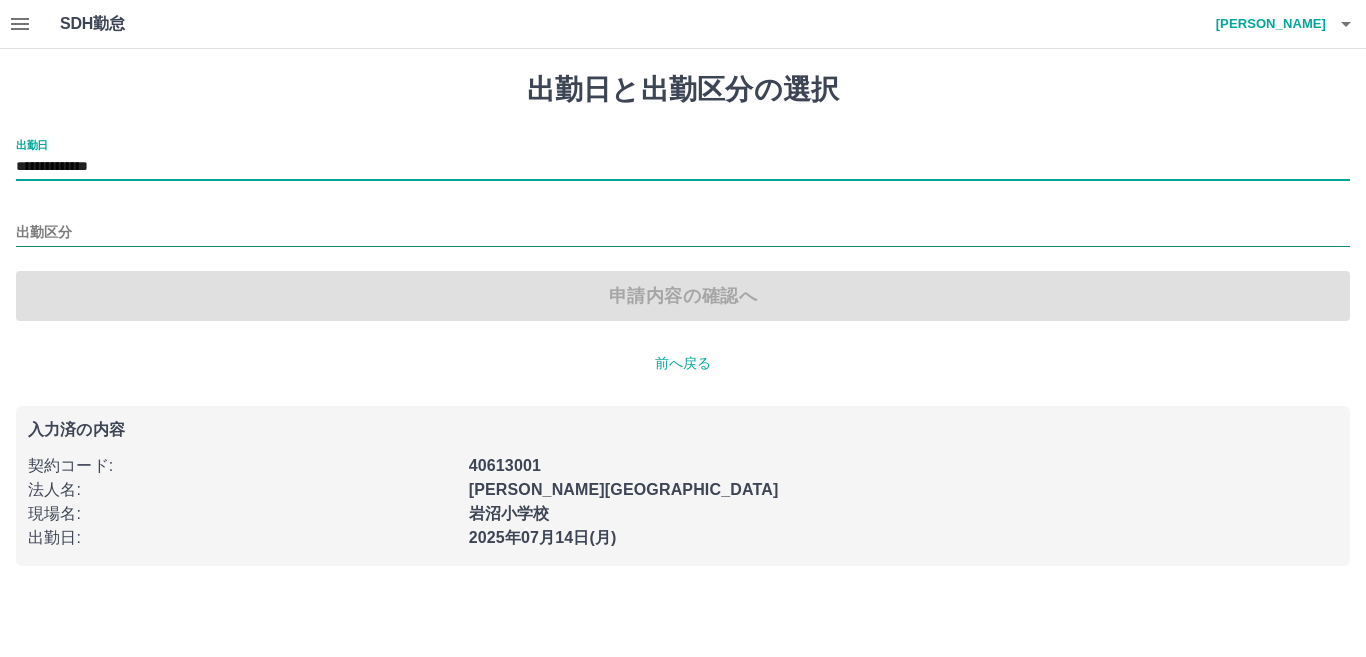 click on "出勤区分" at bounding box center [683, 233] 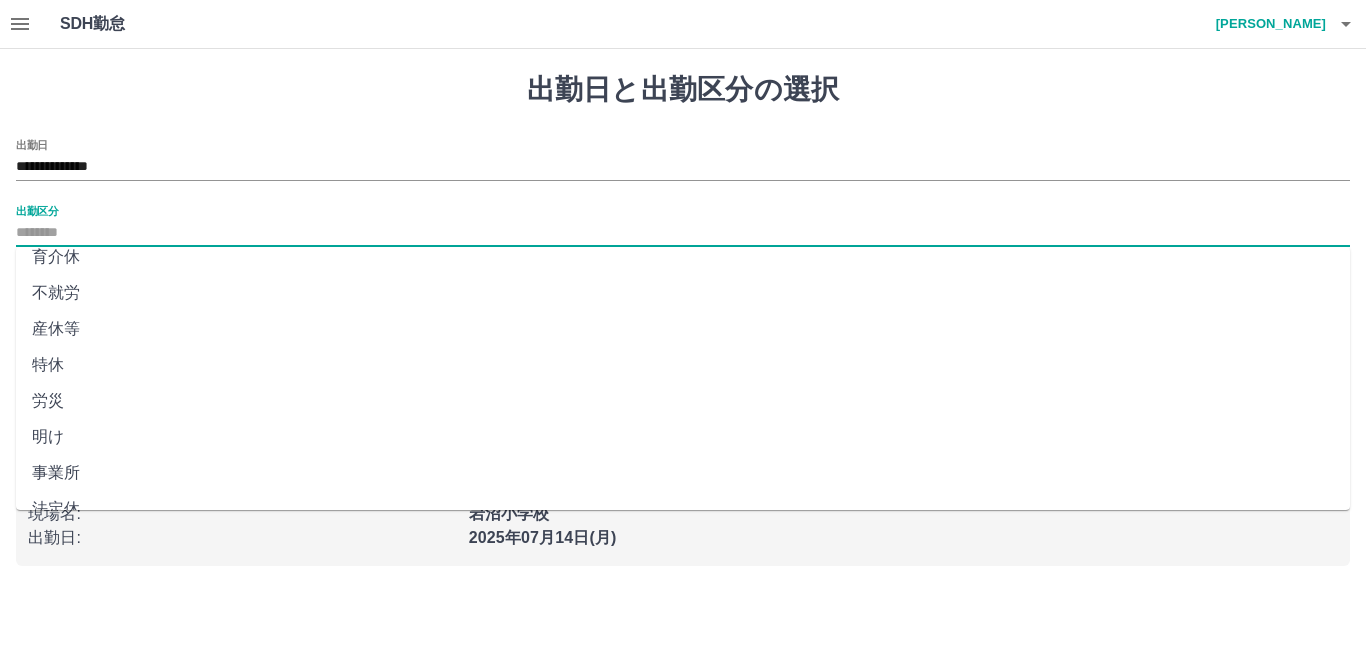 scroll, scrollTop: 401, scrollLeft: 0, axis: vertical 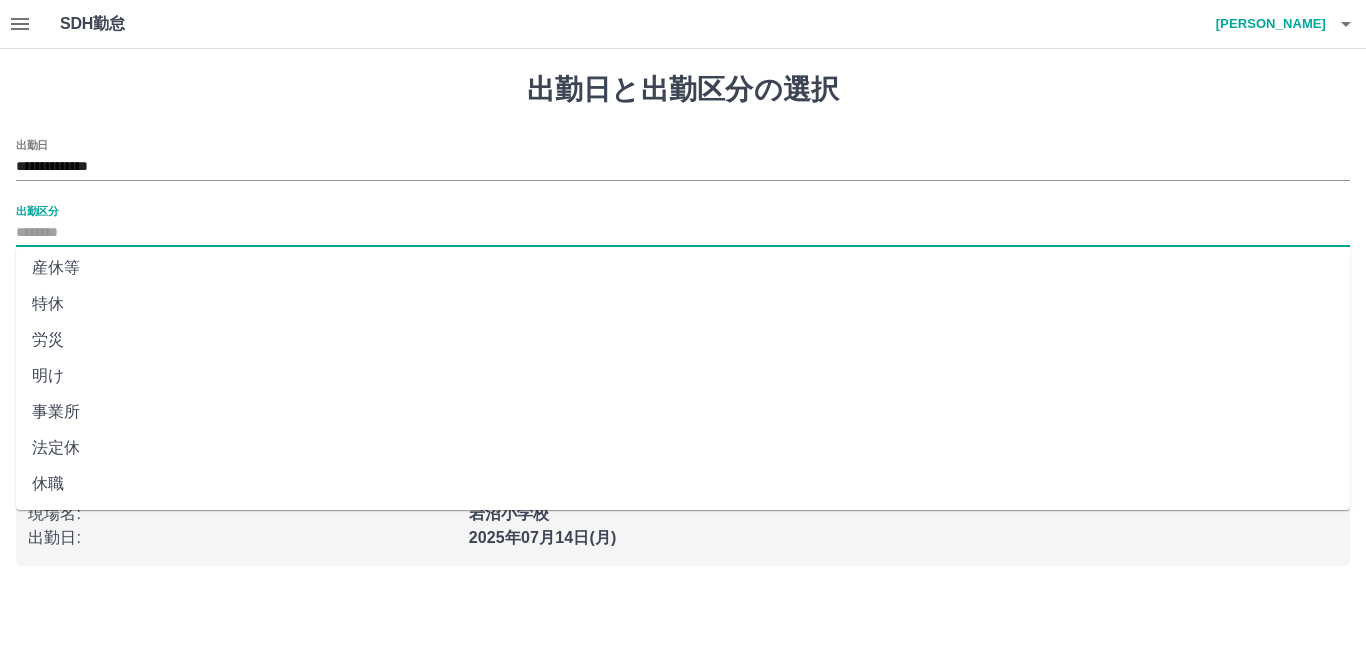 click on "法定休" at bounding box center (683, 448) 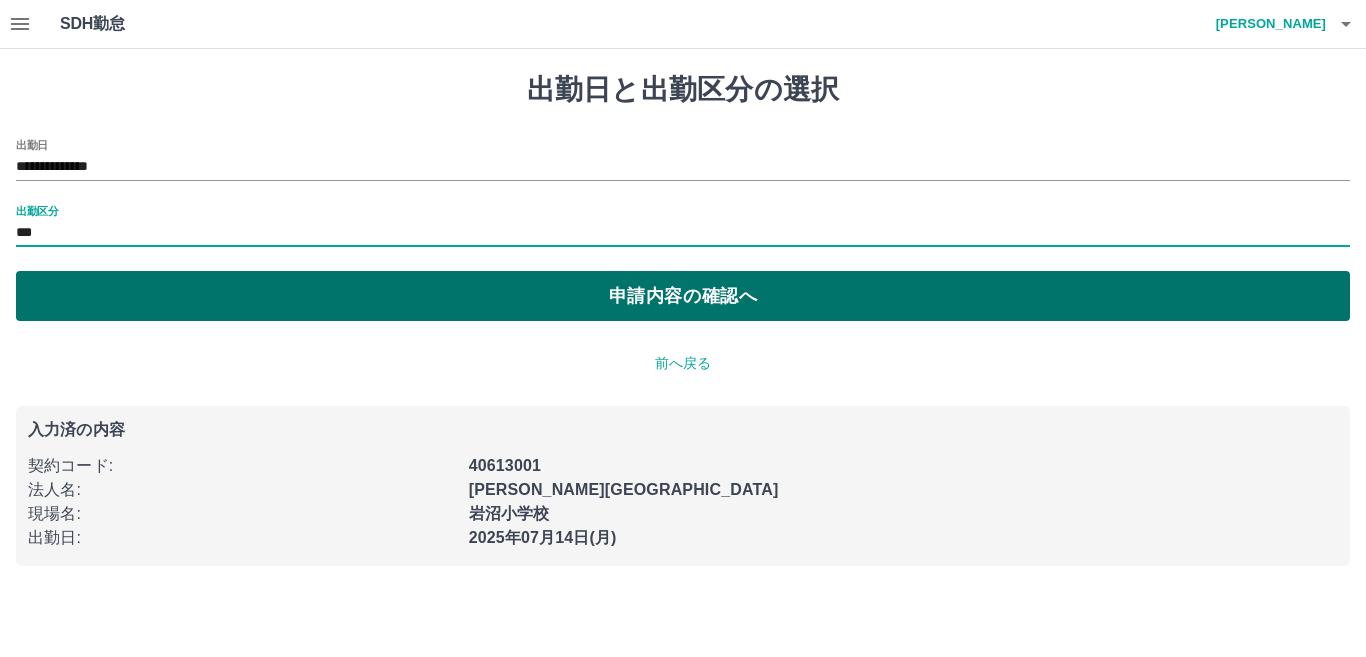 click on "申請内容の確認へ" at bounding box center (683, 296) 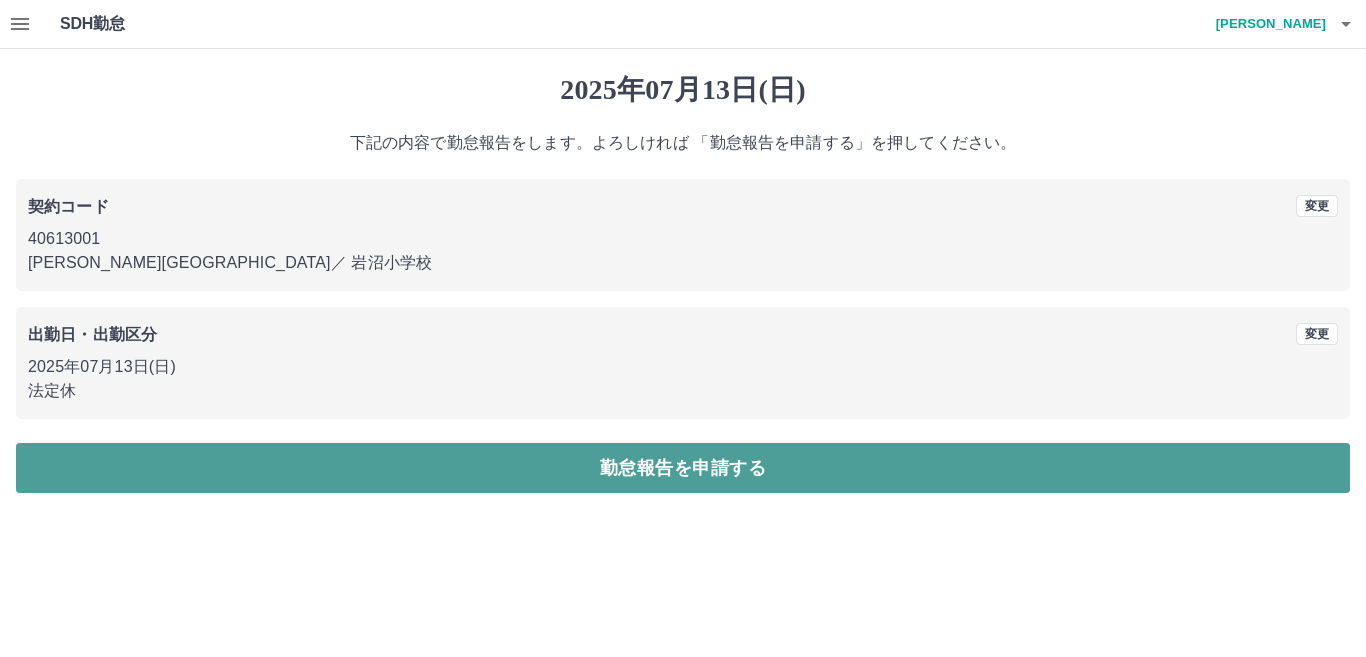 click on "勤怠報告を申請する" at bounding box center [683, 468] 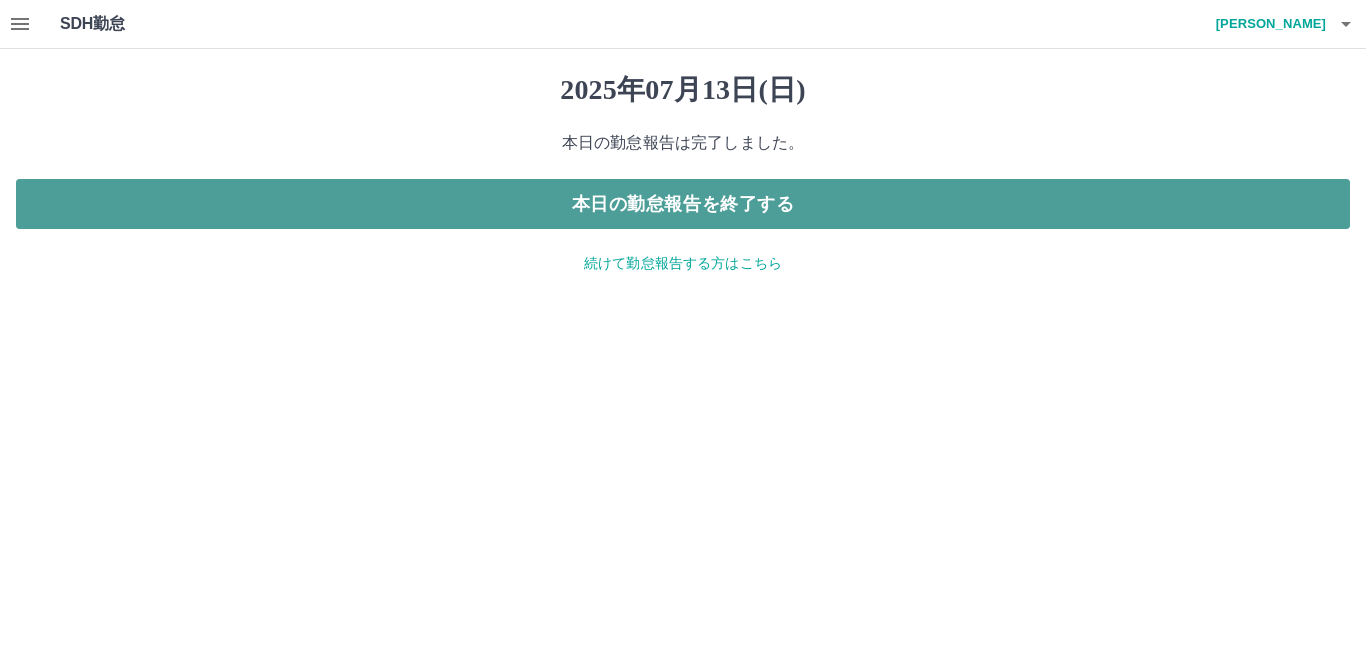 click on "本日の勤怠報告を終了する" at bounding box center (683, 204) 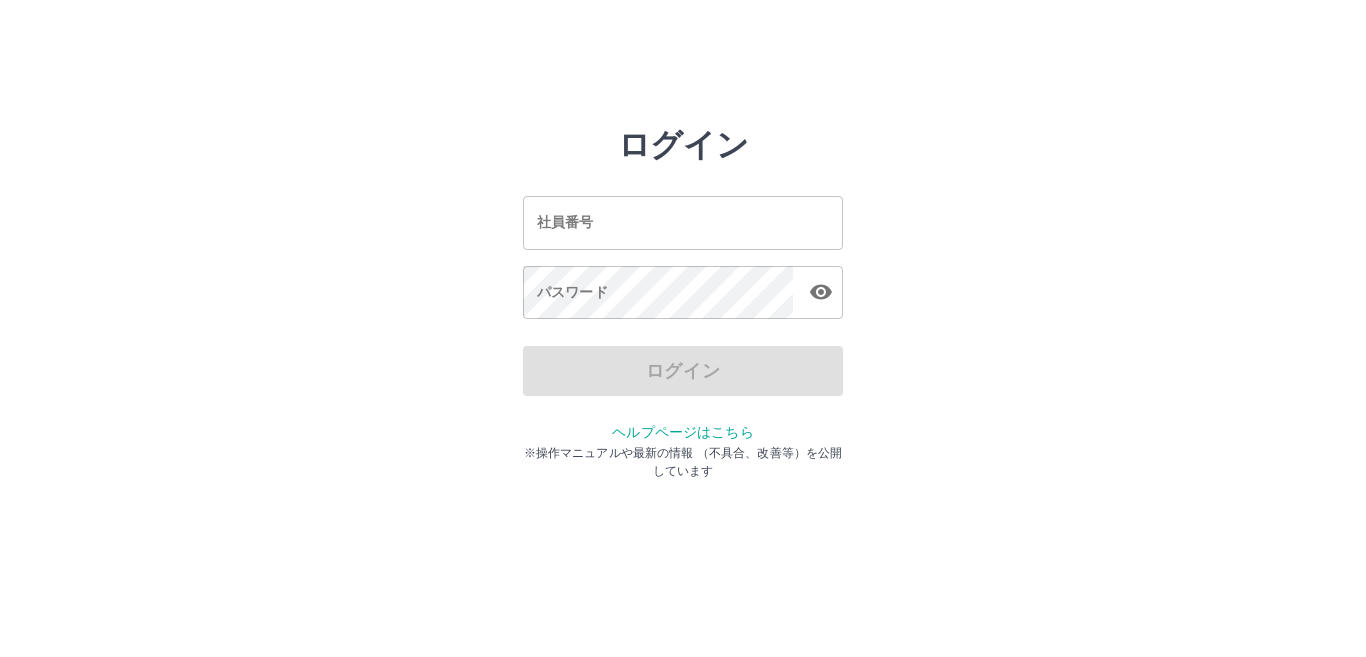 scroll, scrollTop: 0, scrollLeft: 0, axis: both 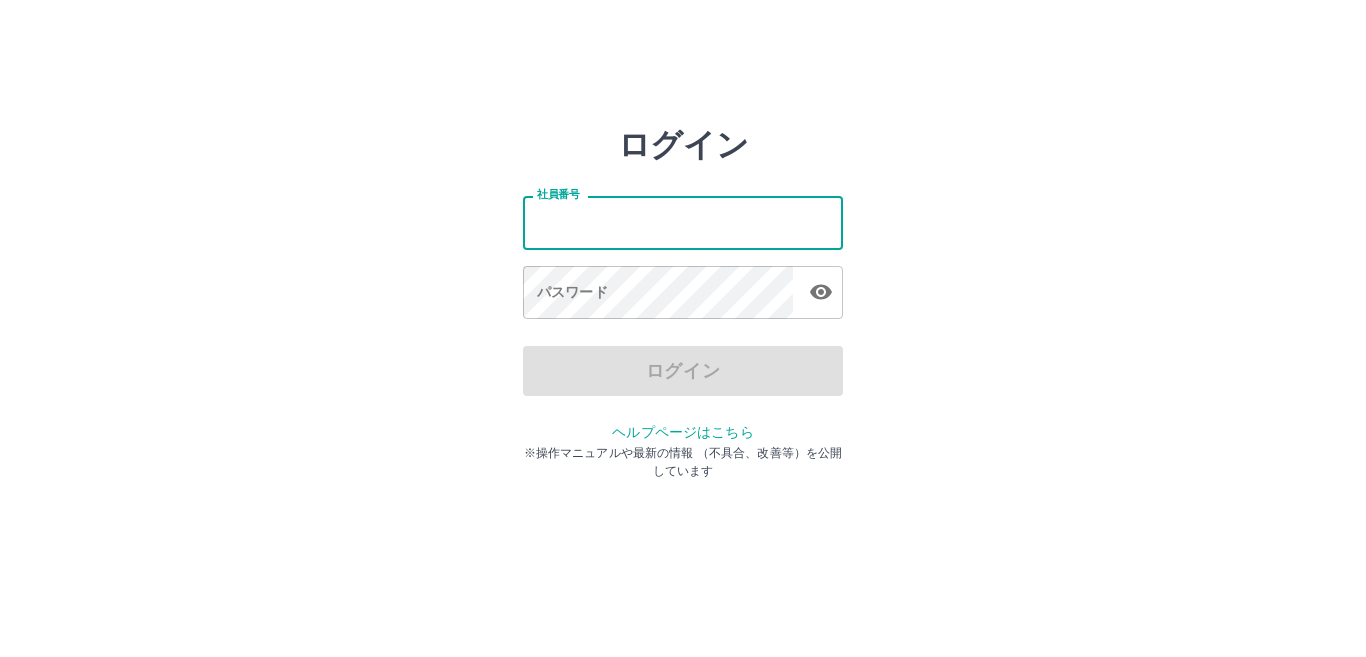 click on "社員番号" at bounding box center [683, 222] 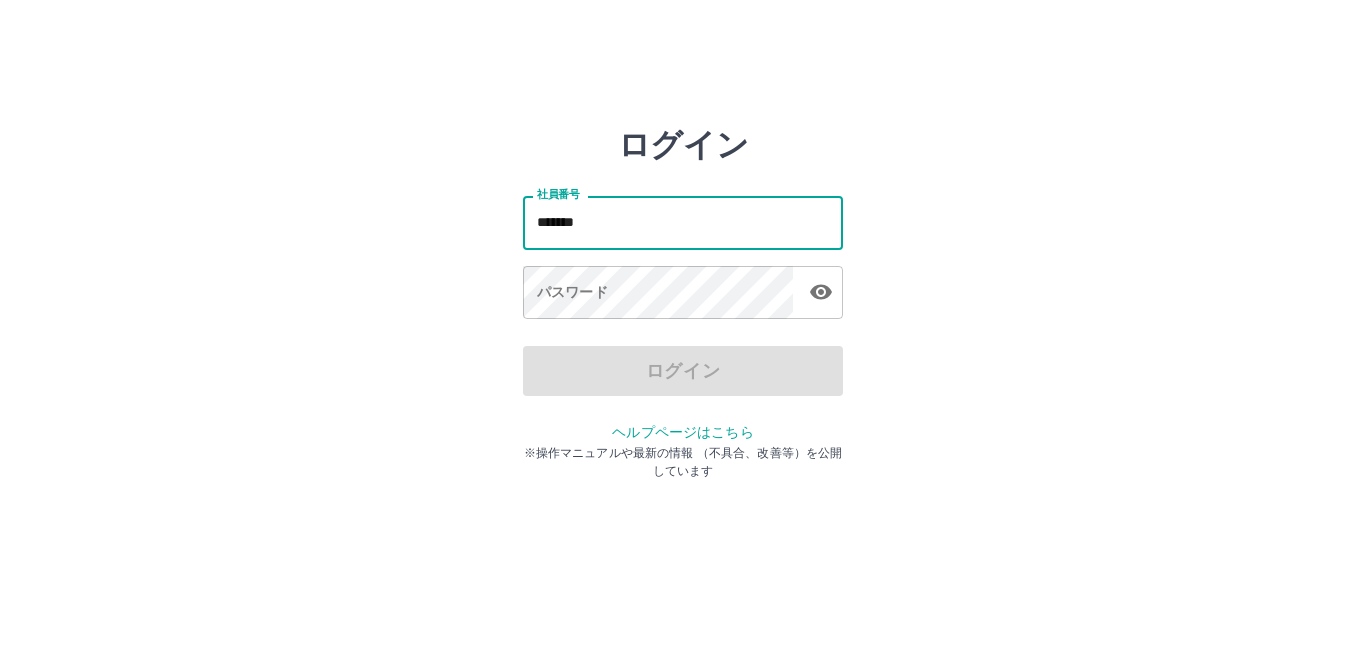 type on "*******" 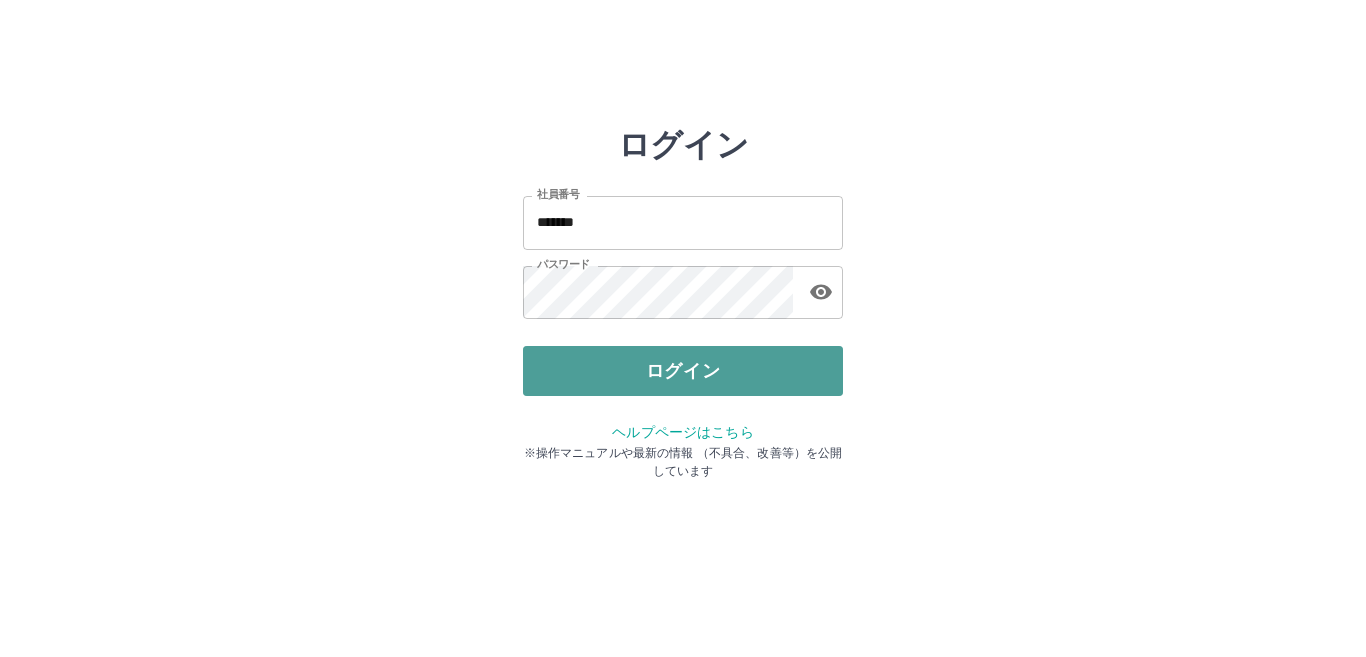 click on "ログイン" at bounding box center [683, 371] 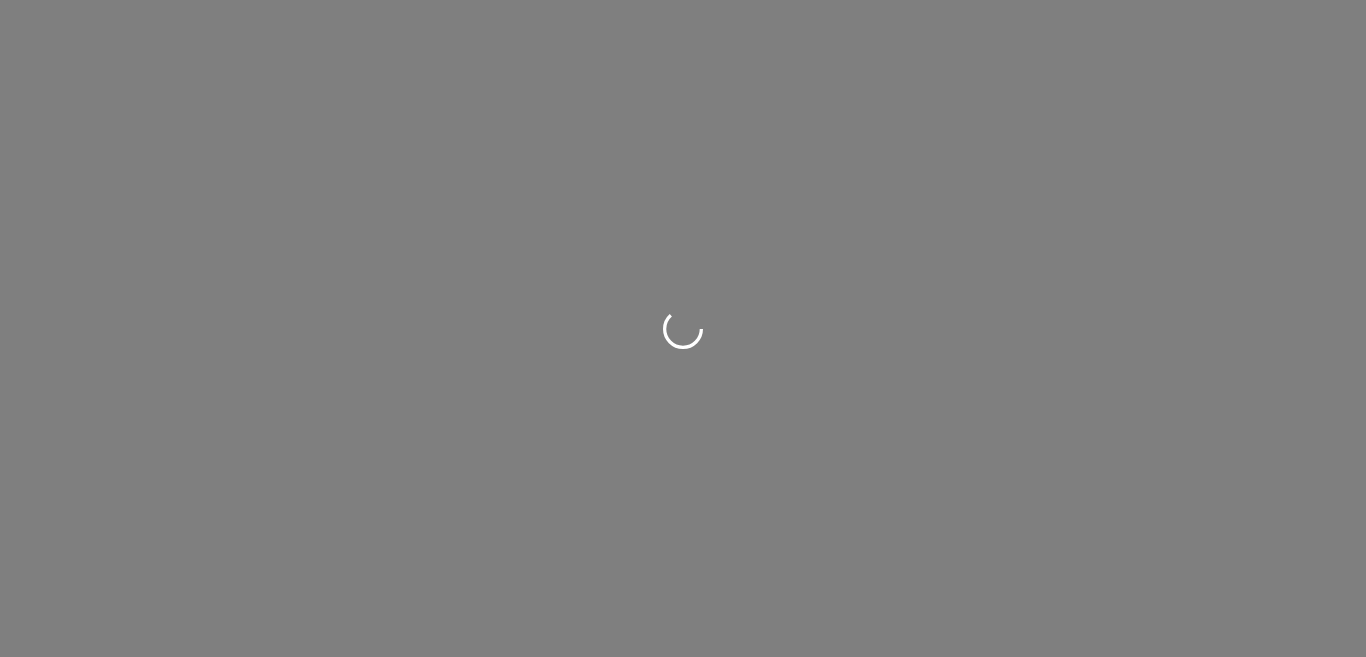 scroll, scrollTop: 0, scrollLeft: 0, axis: both 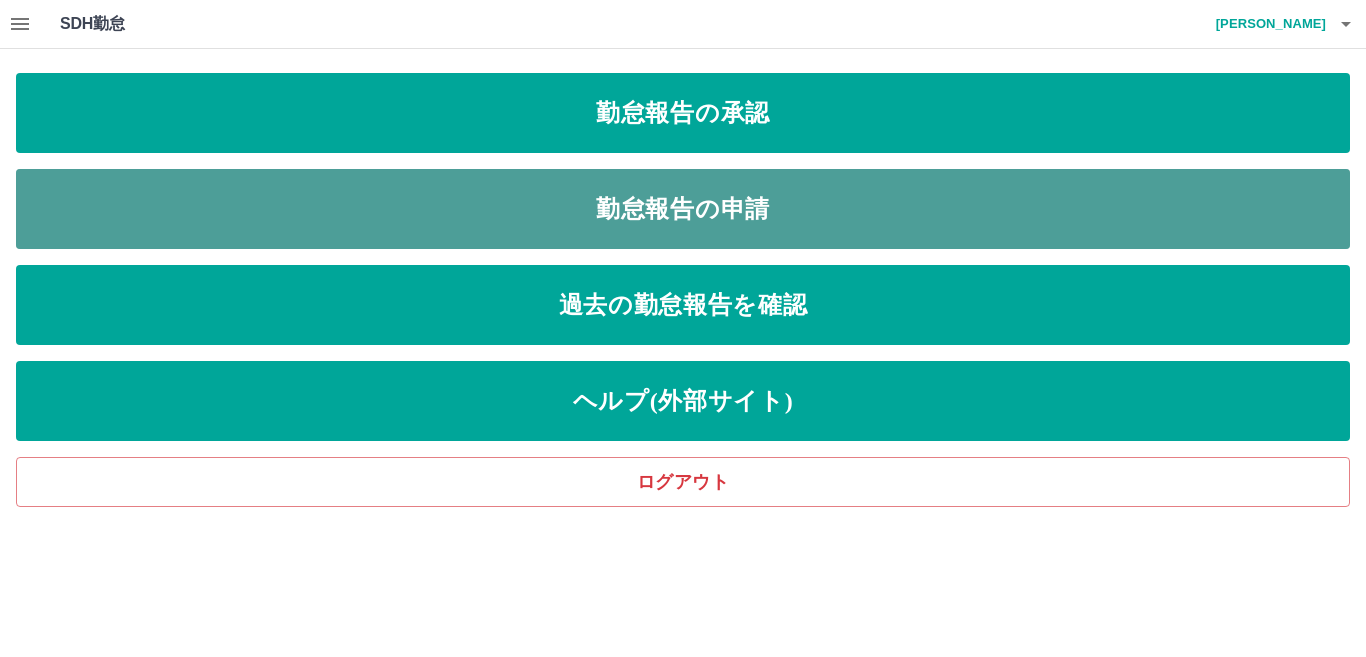 click on "勤怠報告の申請" at bounding box center (683, 209) 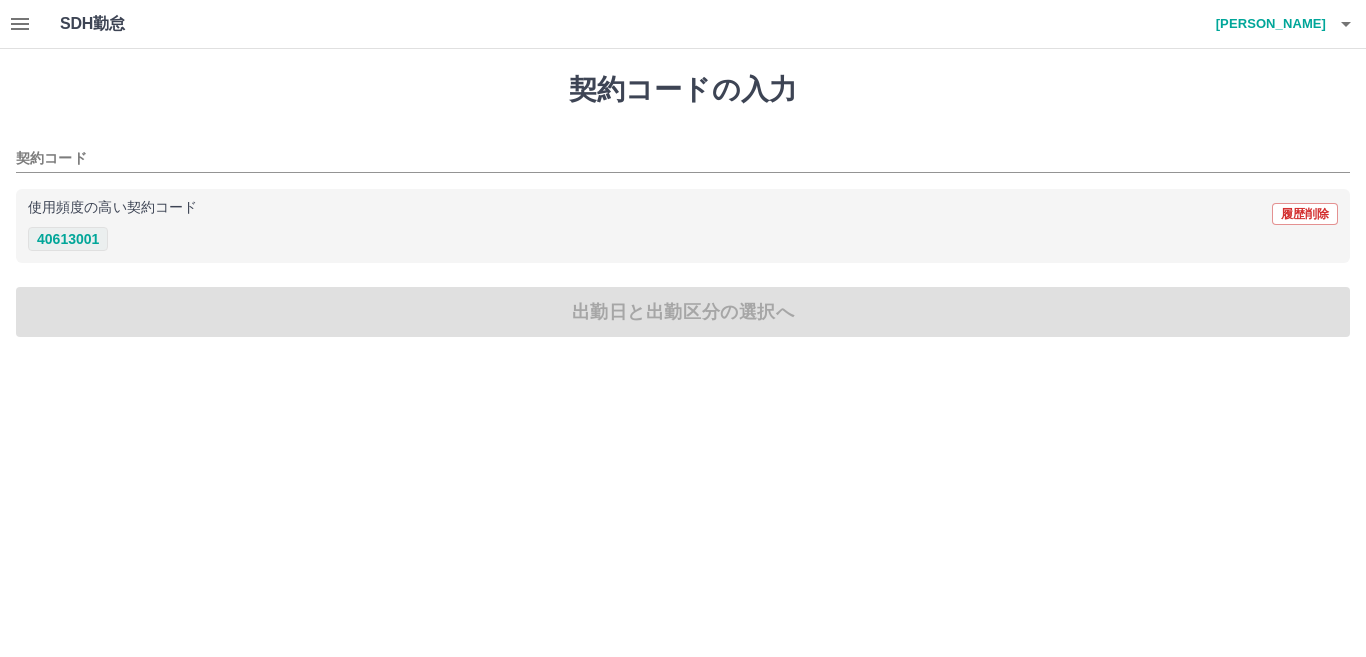 click on "40613001" at bounding box center (68, 239) 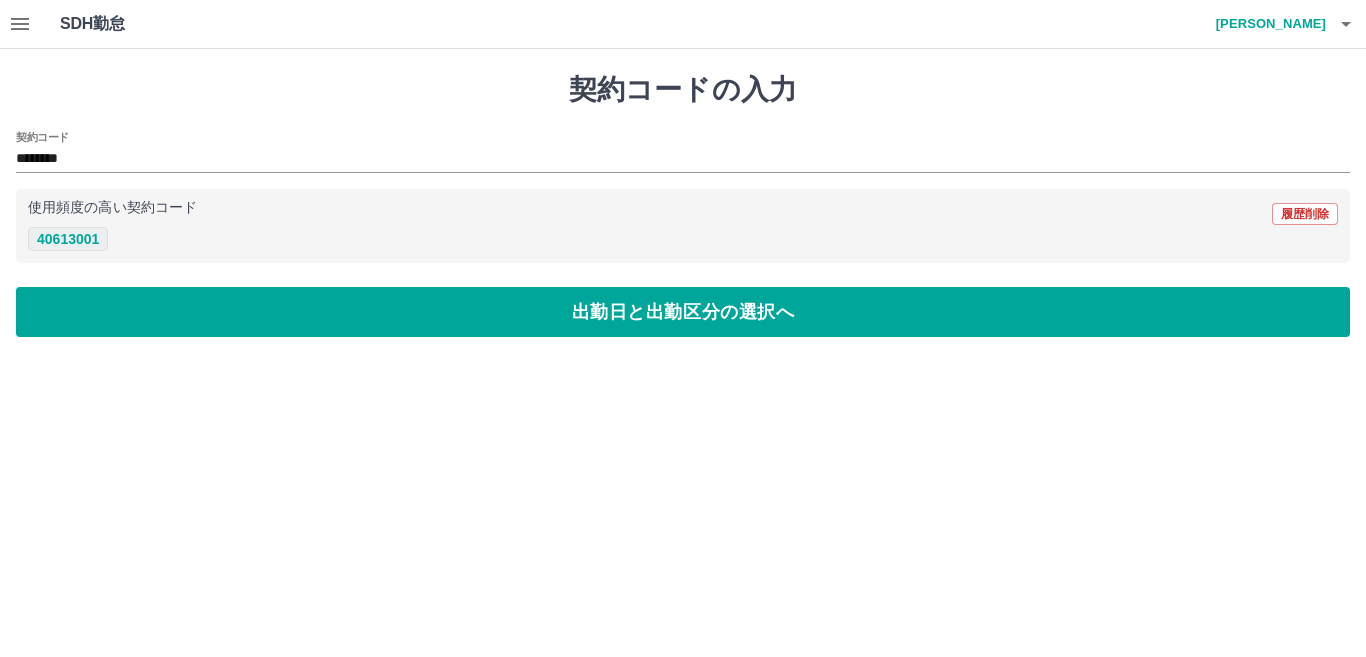 type on "********" 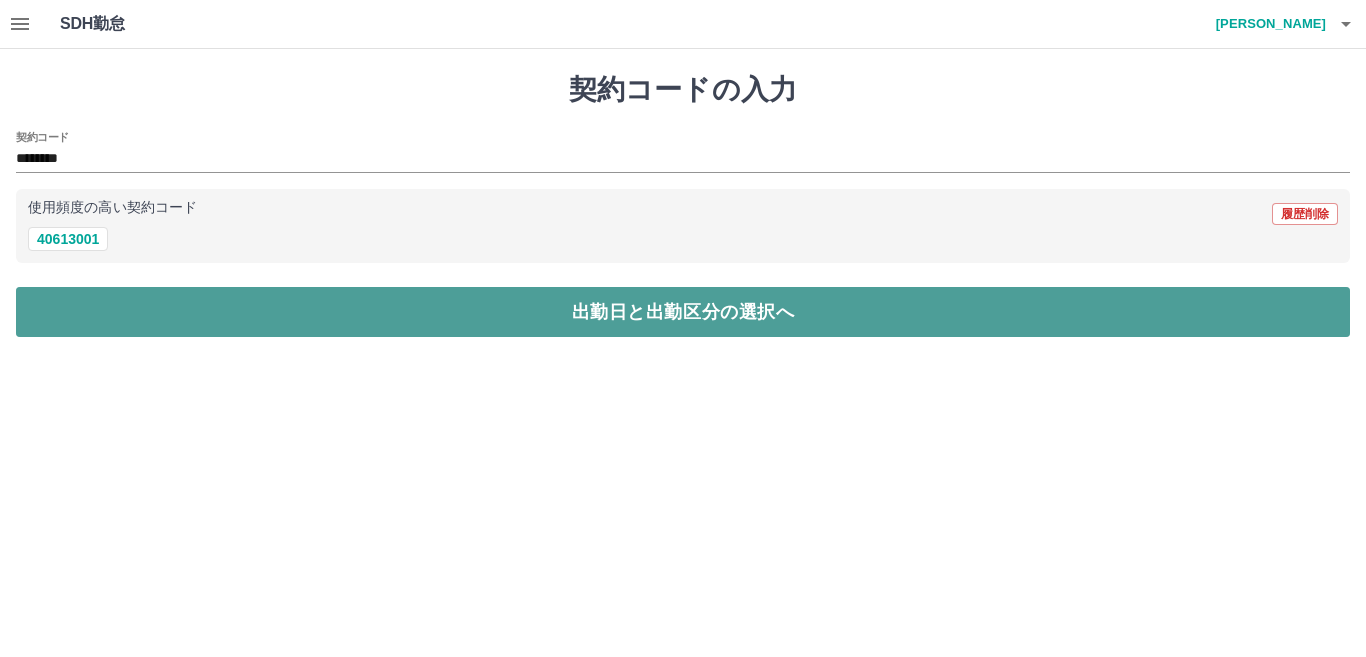 click on "出勤日と出勤区分の選択へ" at bounding box center (683, 312) 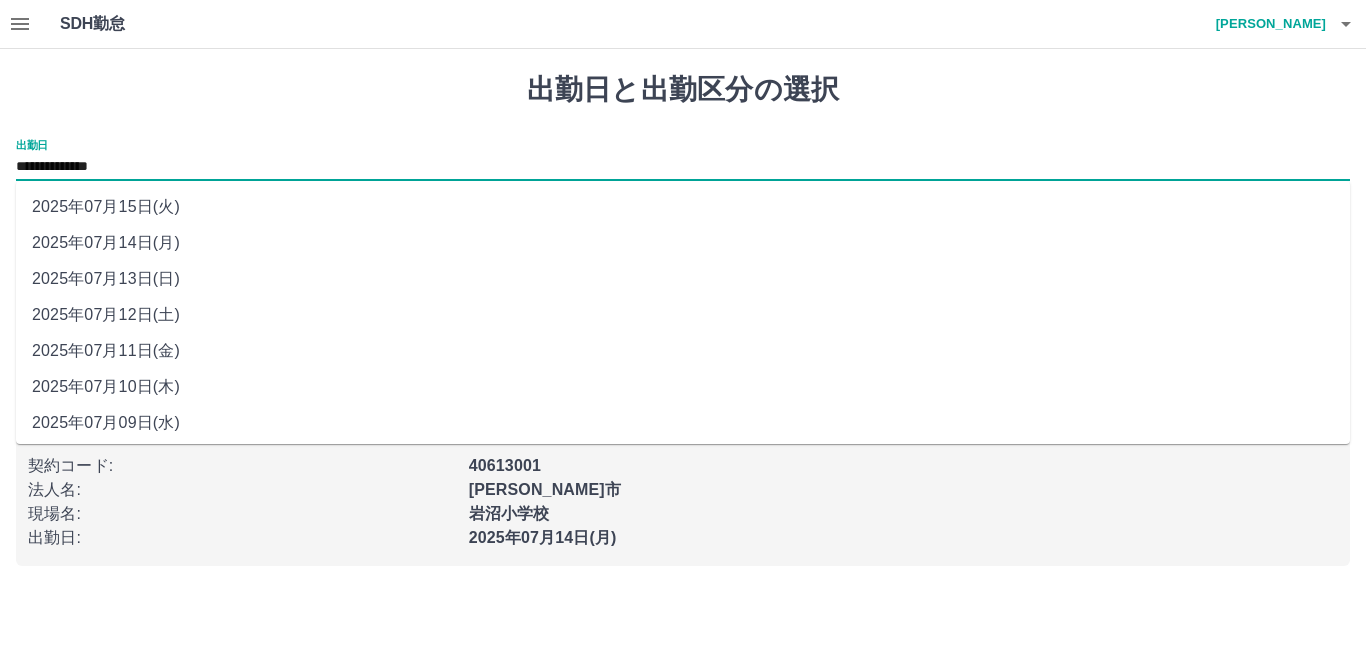 click on "**********" at bounding box center (683, 167) 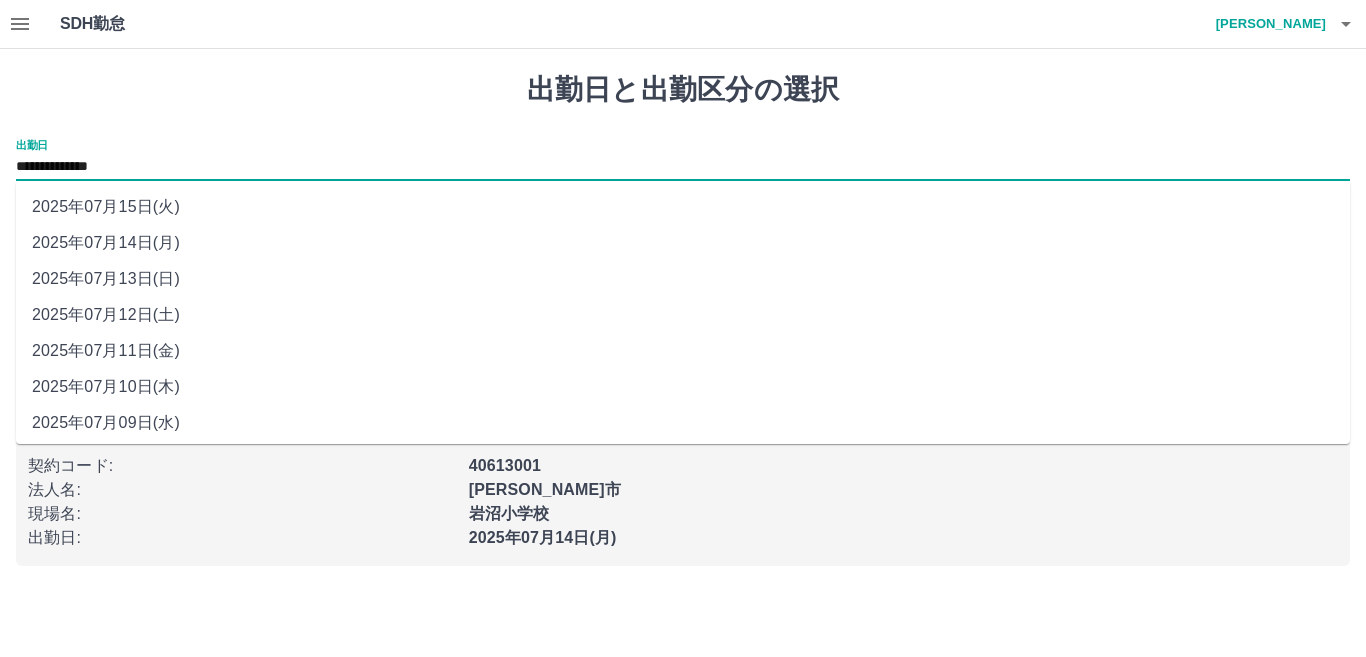 click on "2025年07月13日(日)" at bounding box center (683, 279) 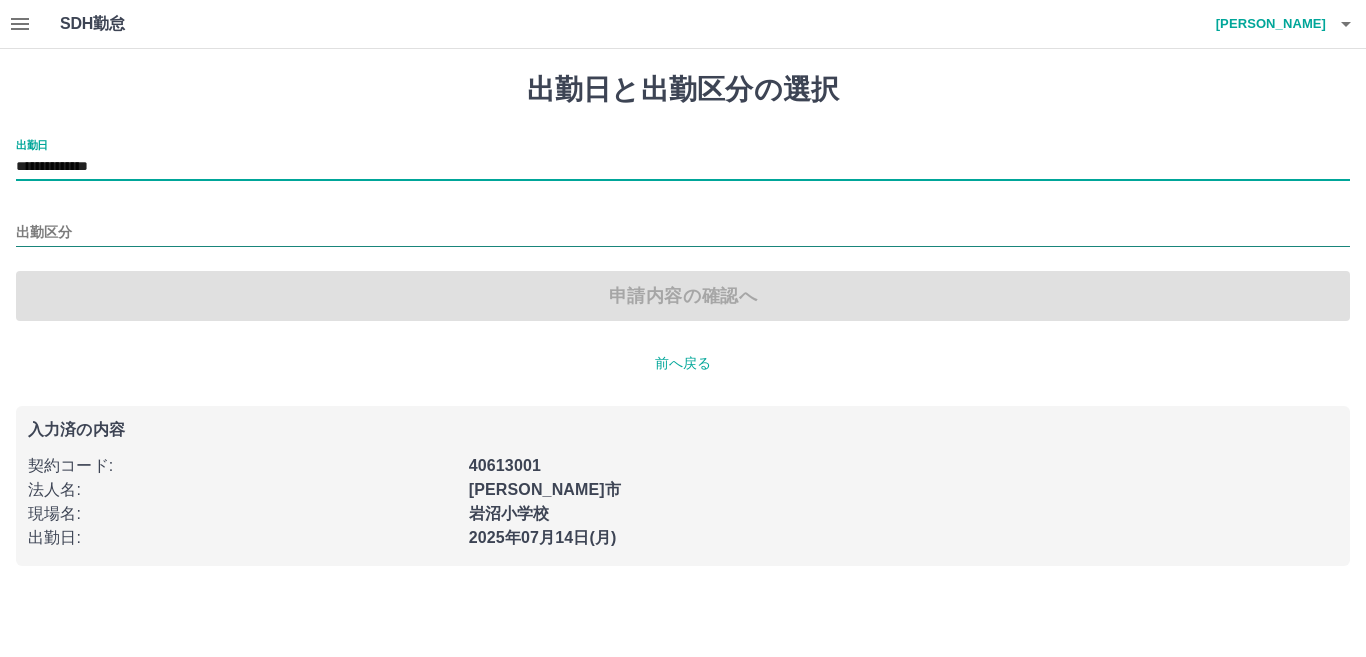 click on "出勤区分" at bounding box center (683, 233) 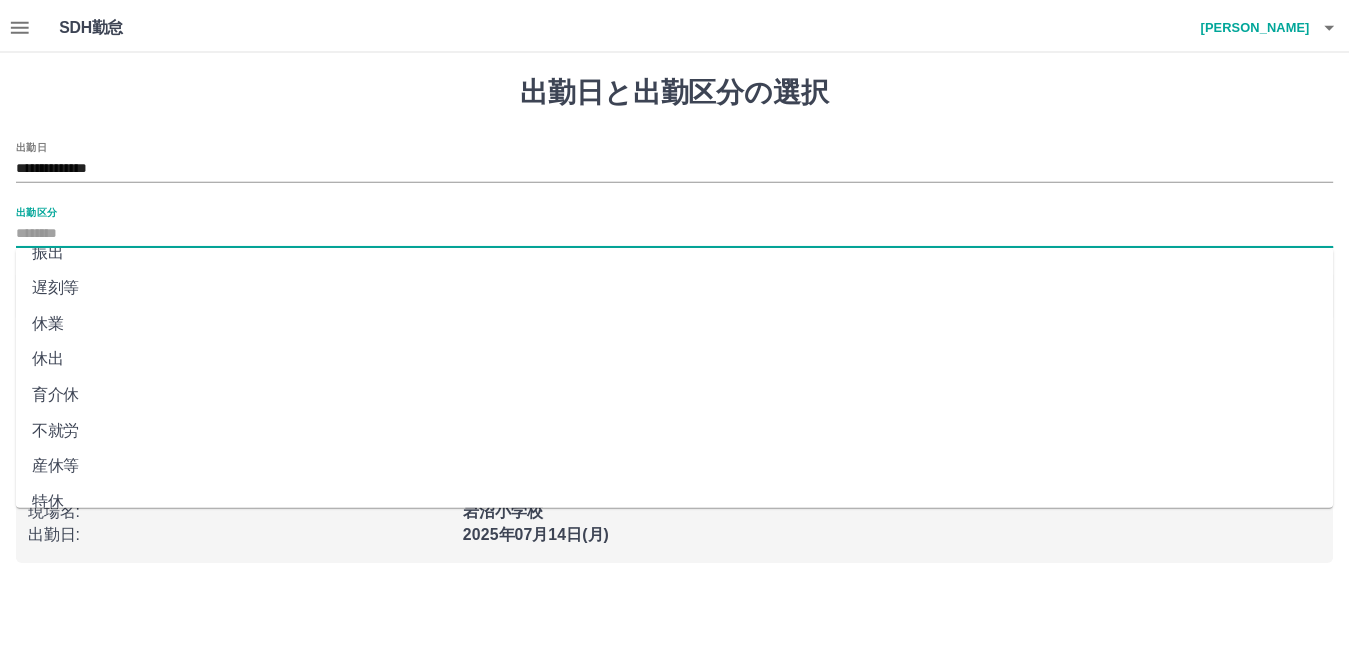 scroll, scrollTop: 401, scrollLeft: 0, axis: vertical 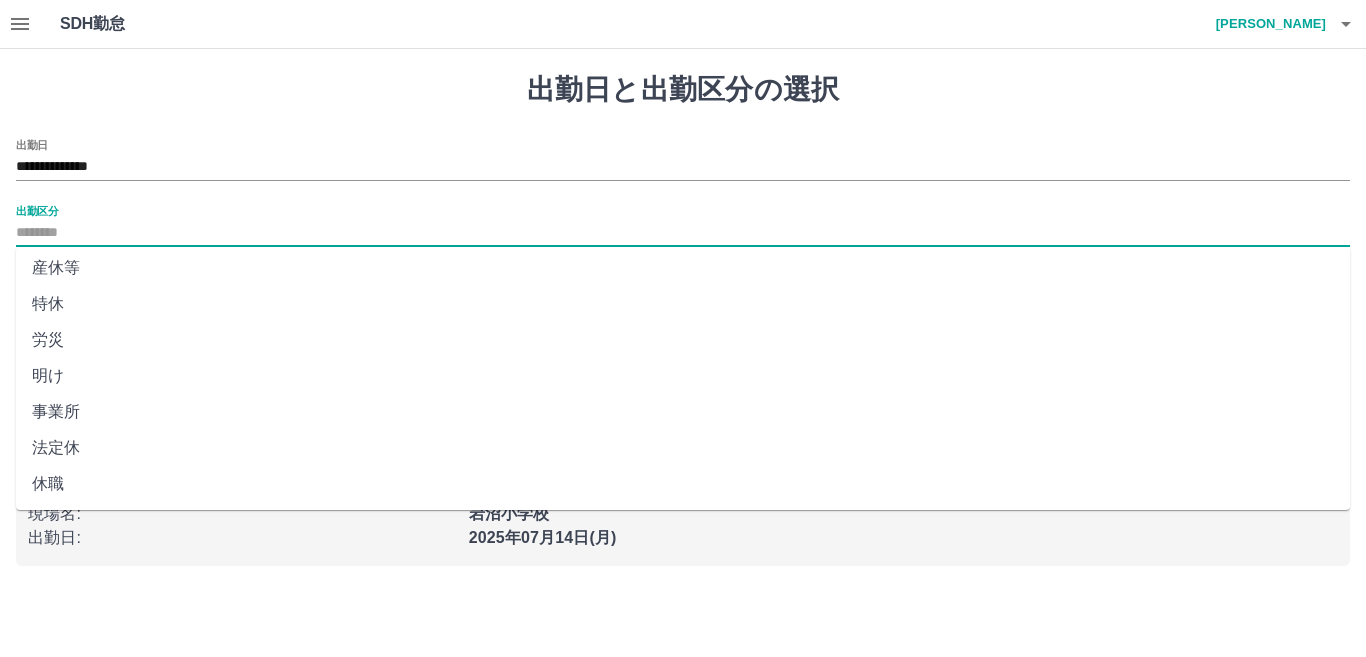 click on "法定休" at bounding box center (683, 448) 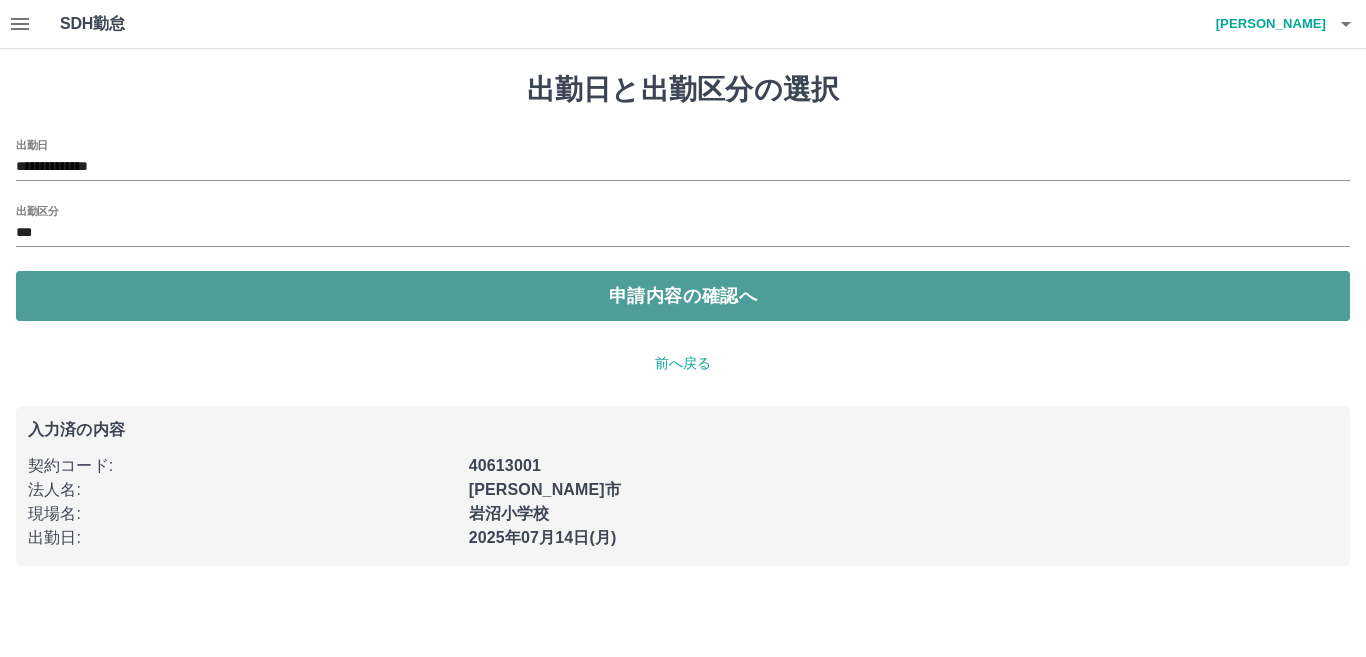 click on "申請内容の確認へ" at bounding box center (683, 296) 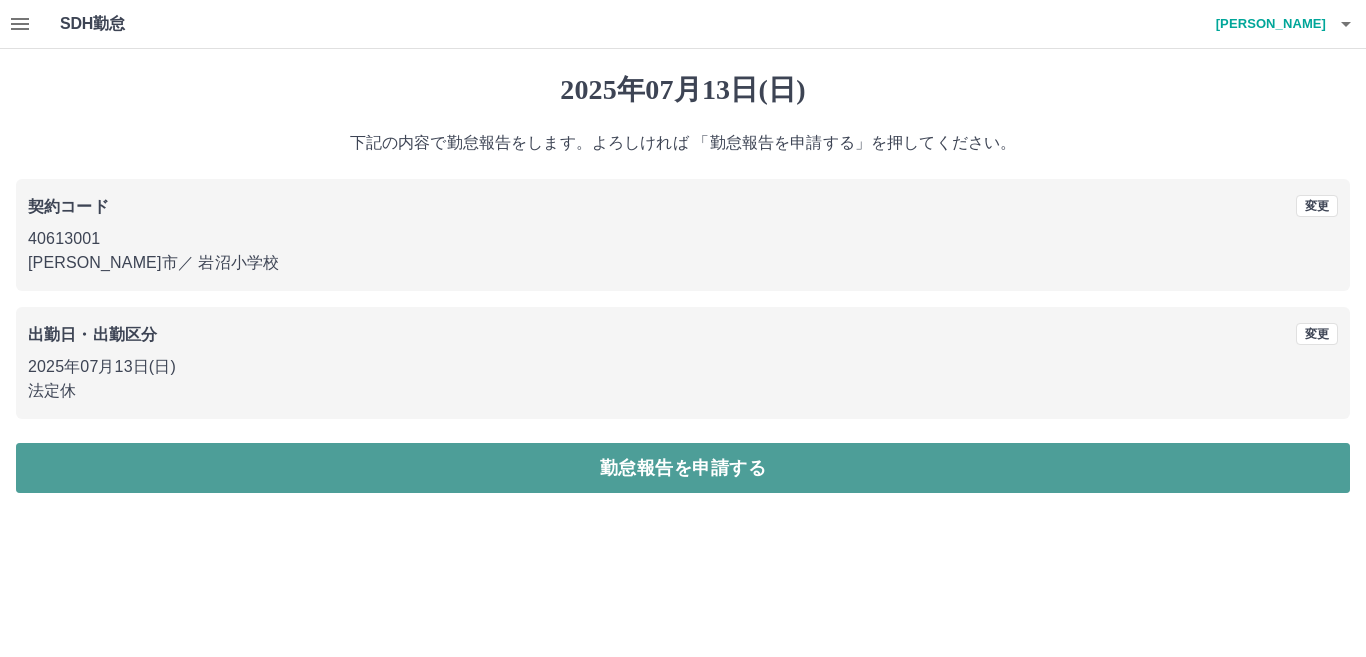 click on "勤怠報告を申請する" at bounding box center (683, 468) 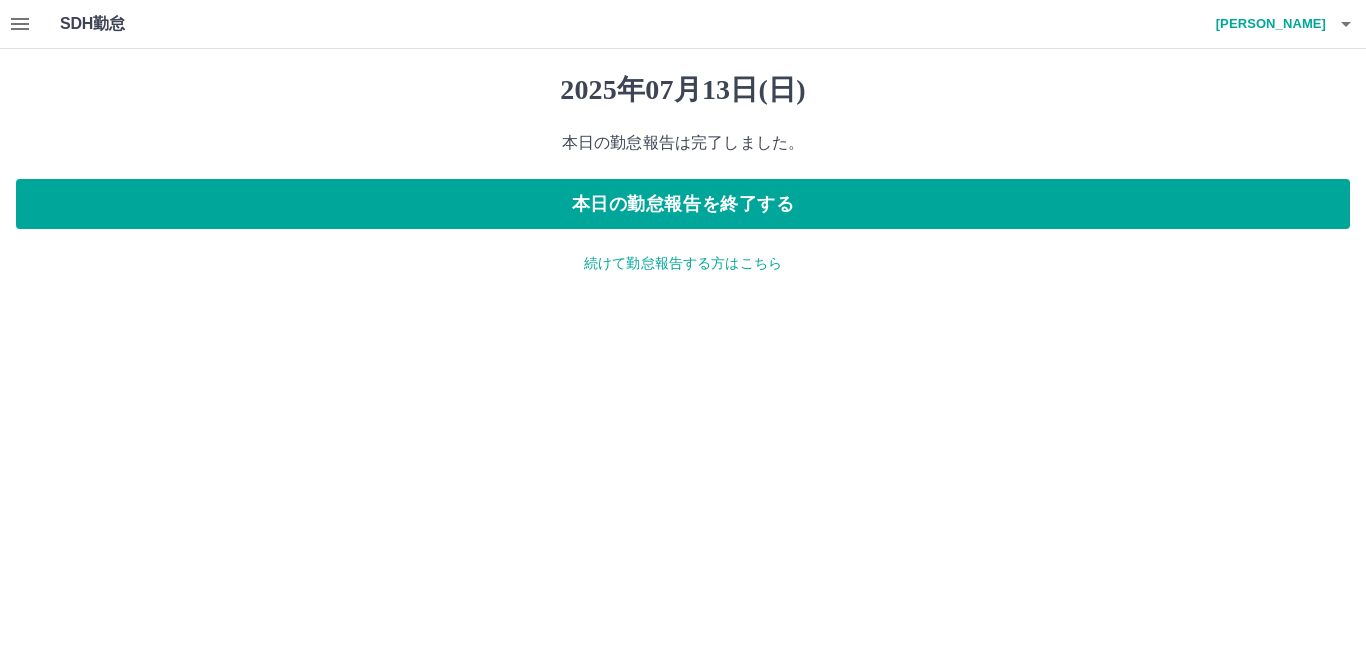 click 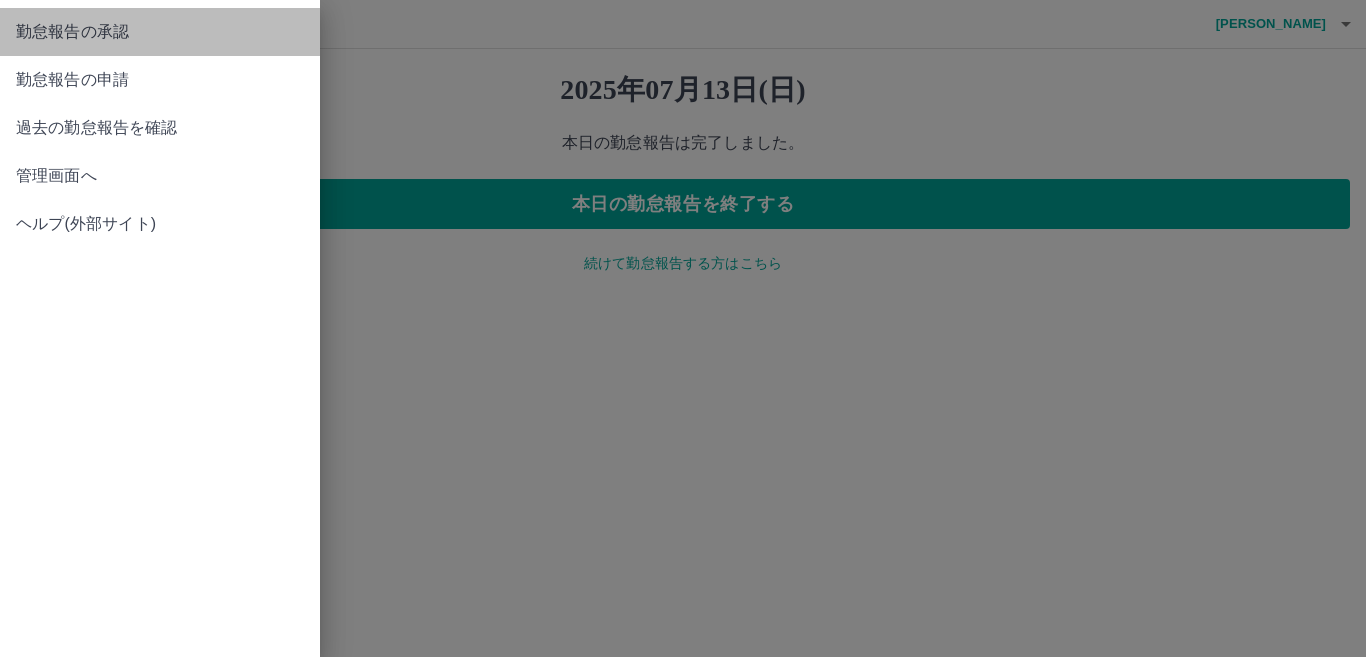 click on "勤怠報告の承認" at bounding box center [160, 32] 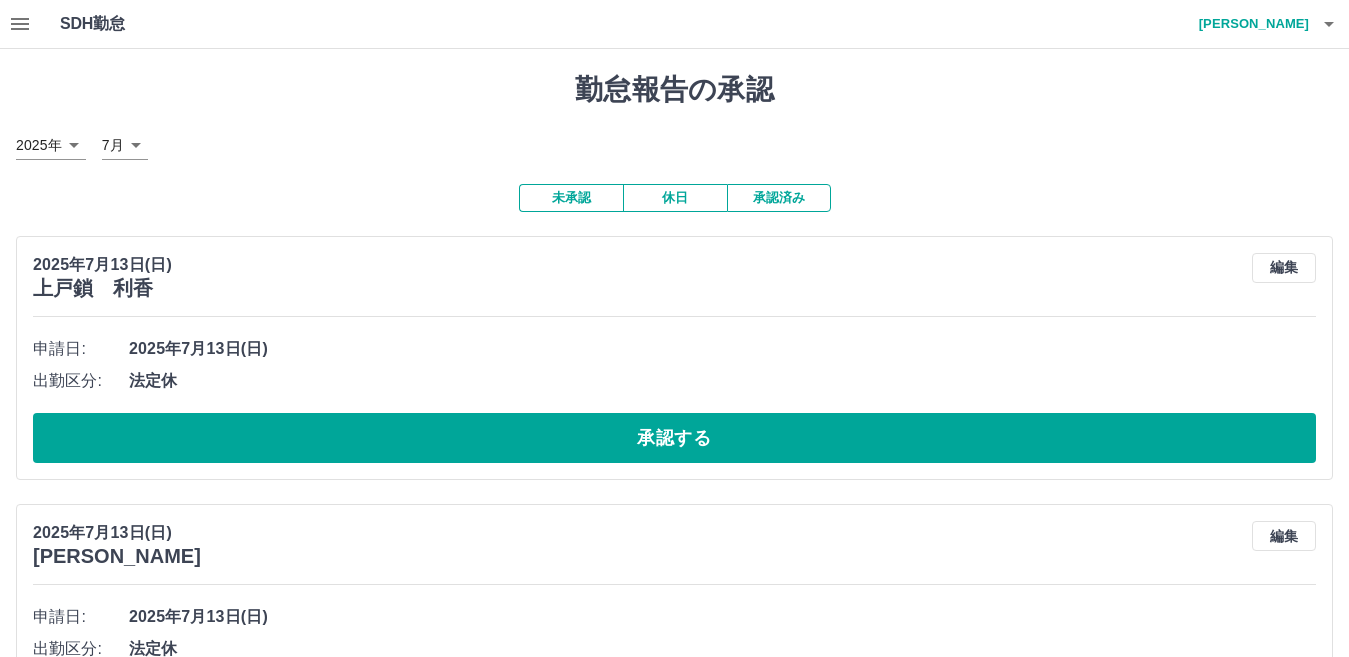 click on "未承認" at bounding box center [571, 198] 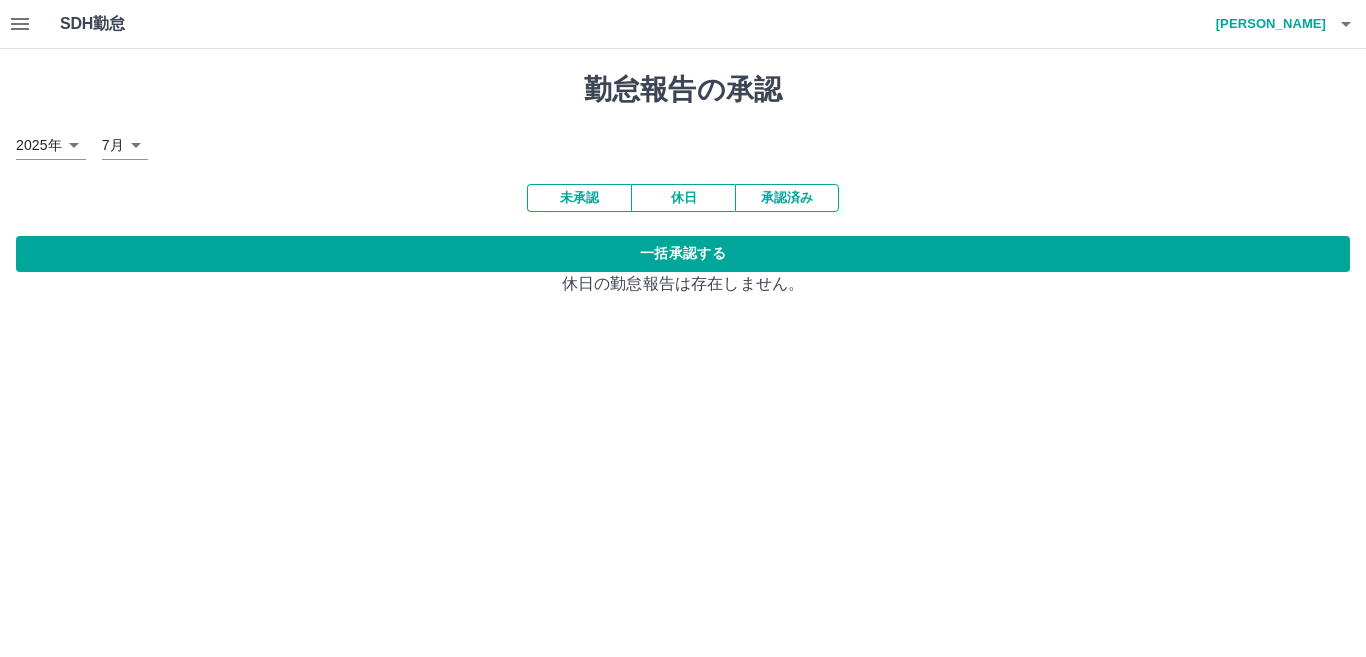 click on "未承認" at bounding box center (579, 198) 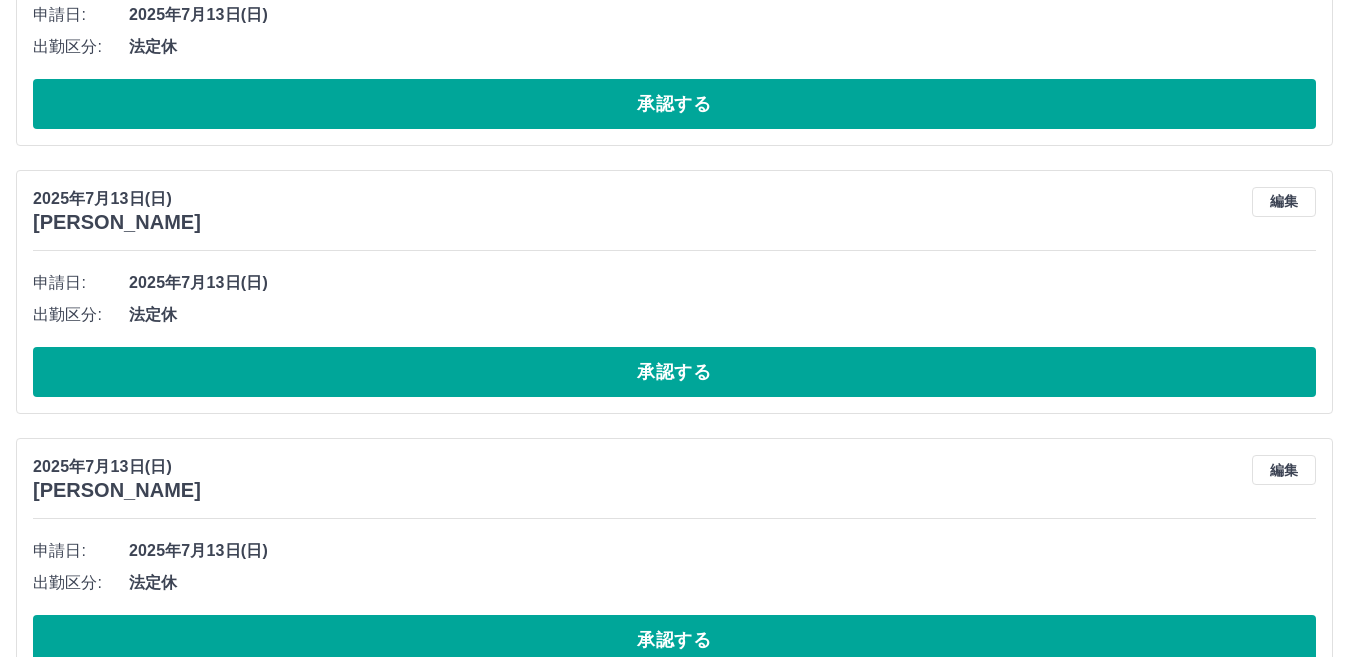 scroll, scrollTop: 1191, scrollLeft: 0, axis: vertical 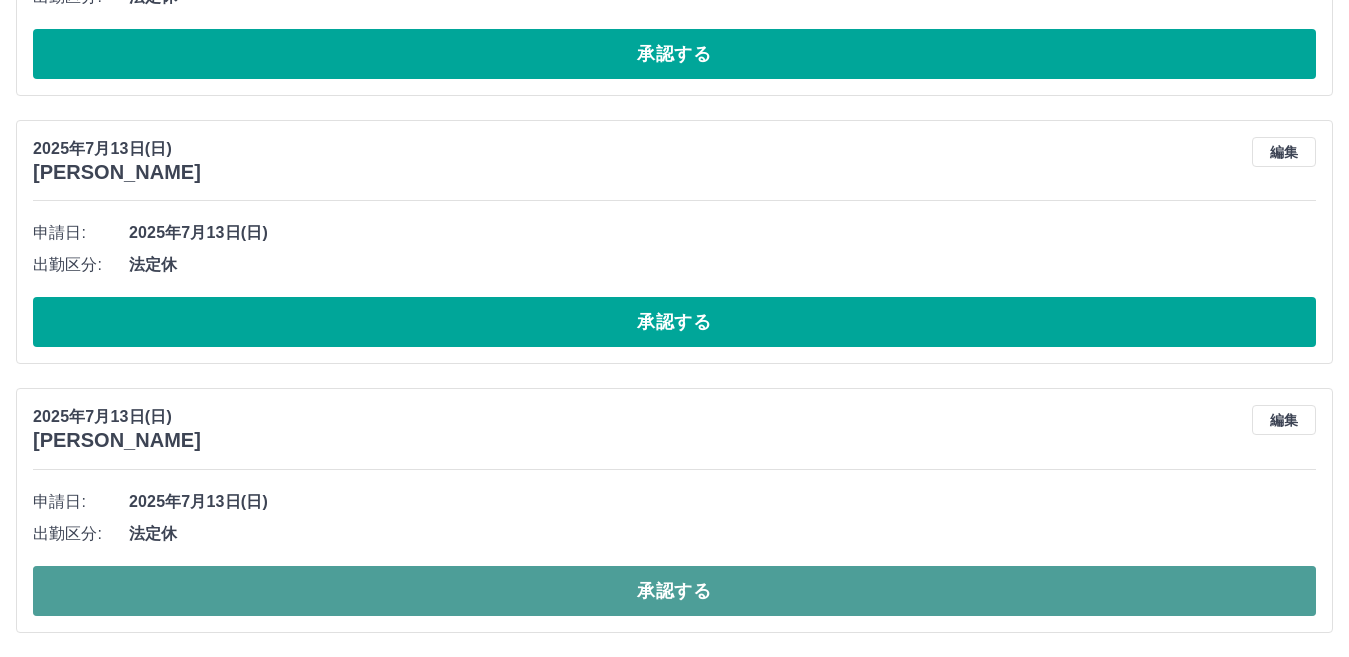 click on "承認する" at bounding box center [674, 591] 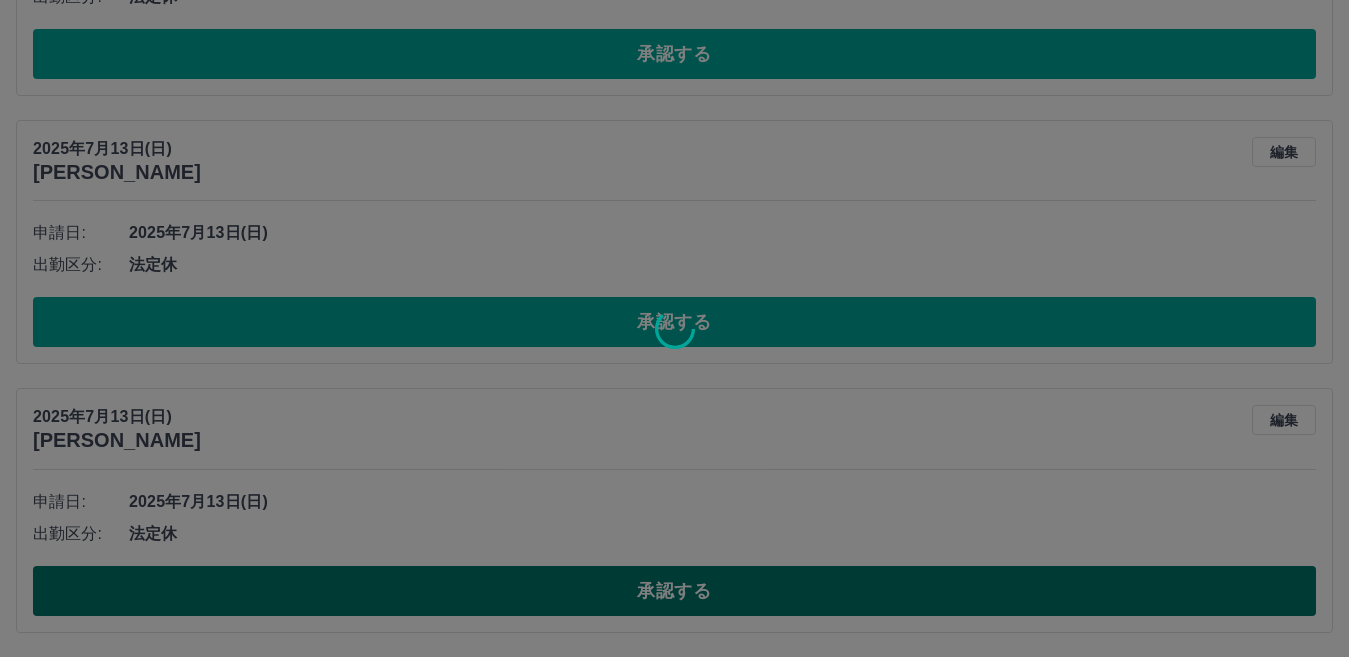 scroll, scrollTop: 922, scrollLeft: 0, axis: vertical 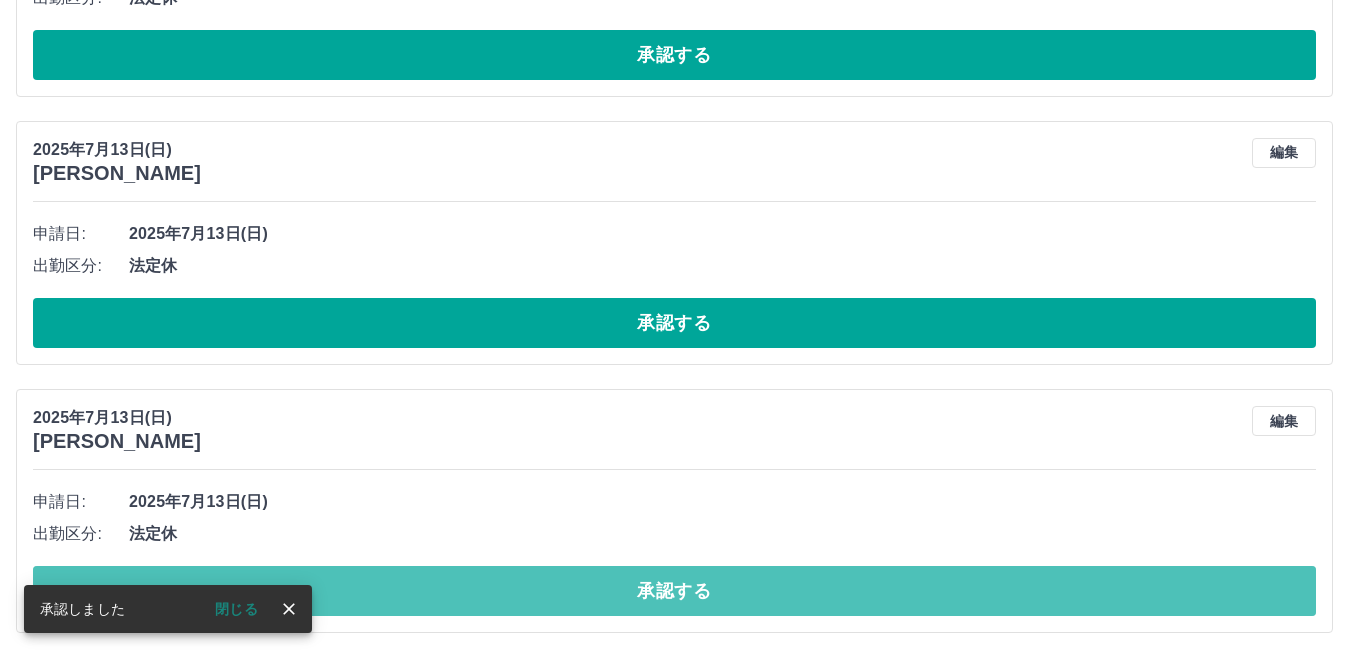 click on "承認する" at bounding box center [674, 591] 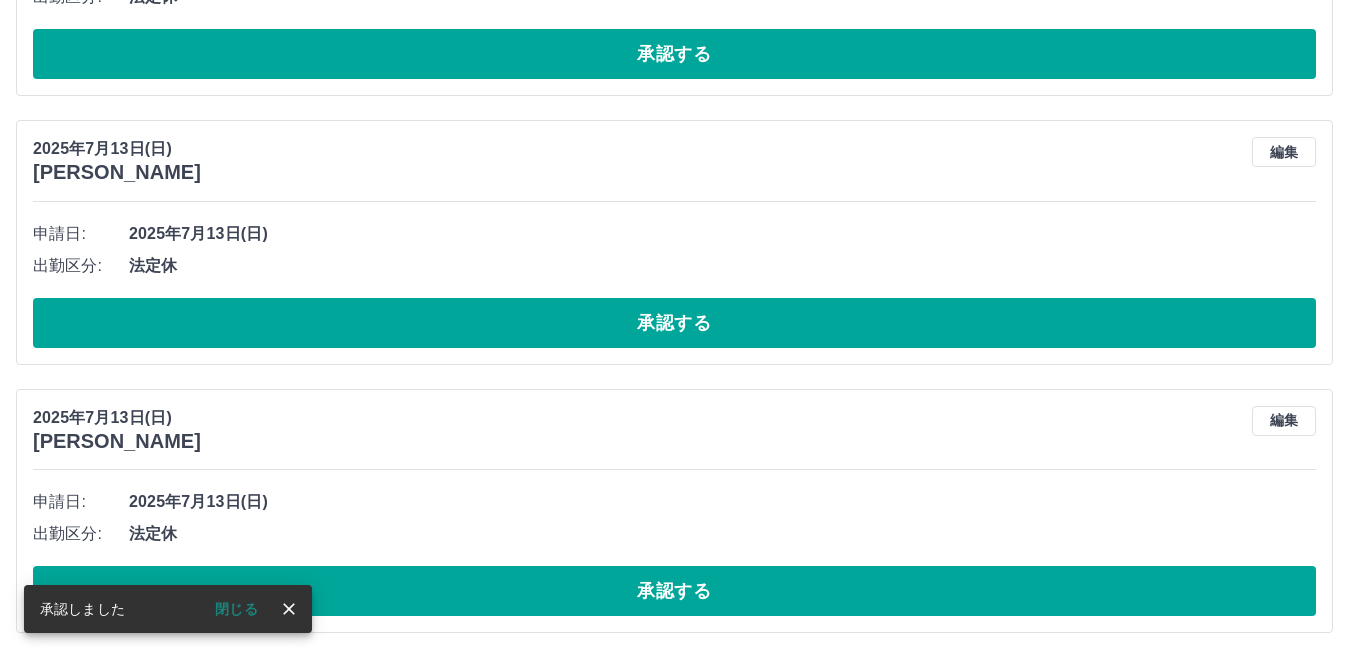 scroll, scrollTop: 654, scrollLeft: 0, axis: vertical 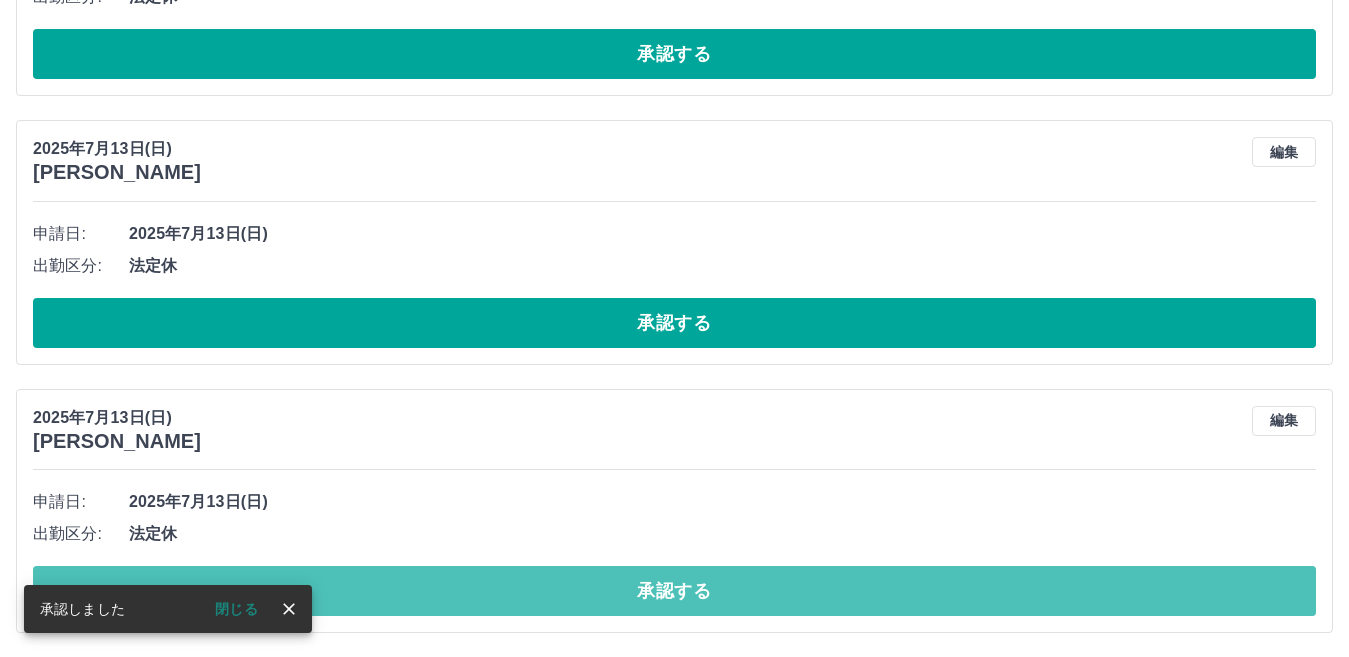 click on "承認する" at bounding box center [674, 591] 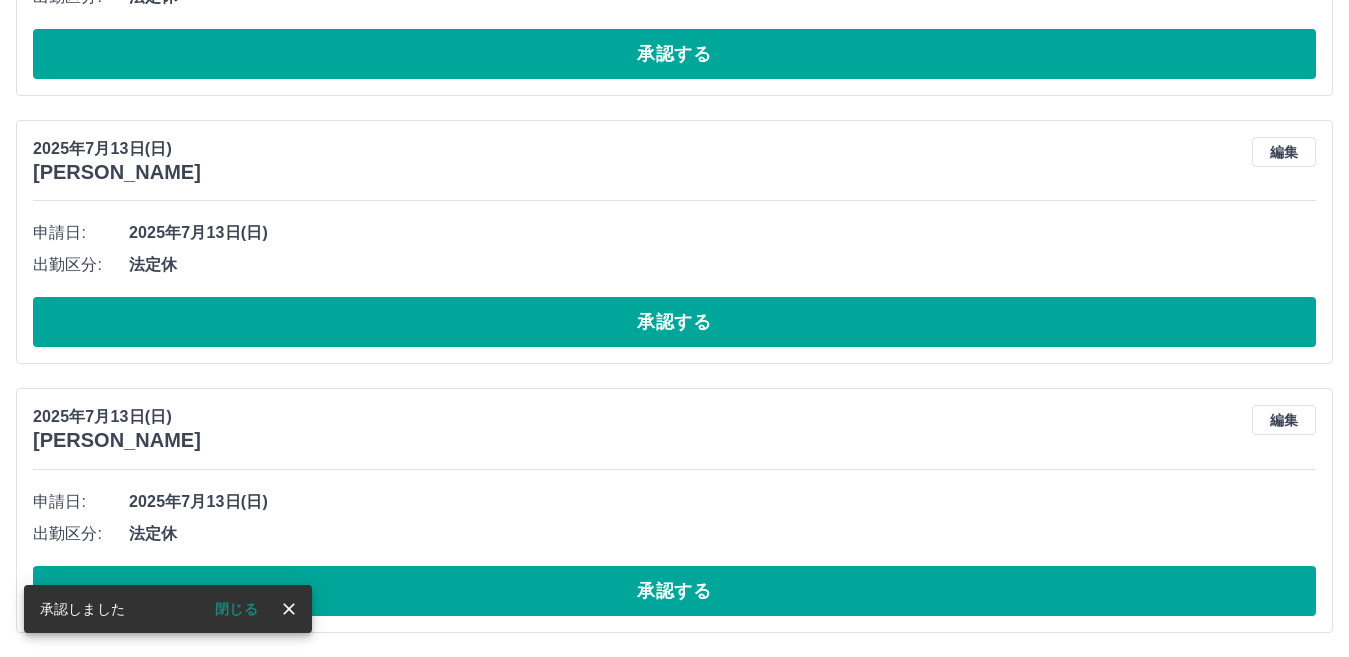 scroll, scrollTop: 386, scrollLeft: 0, axis: vertical 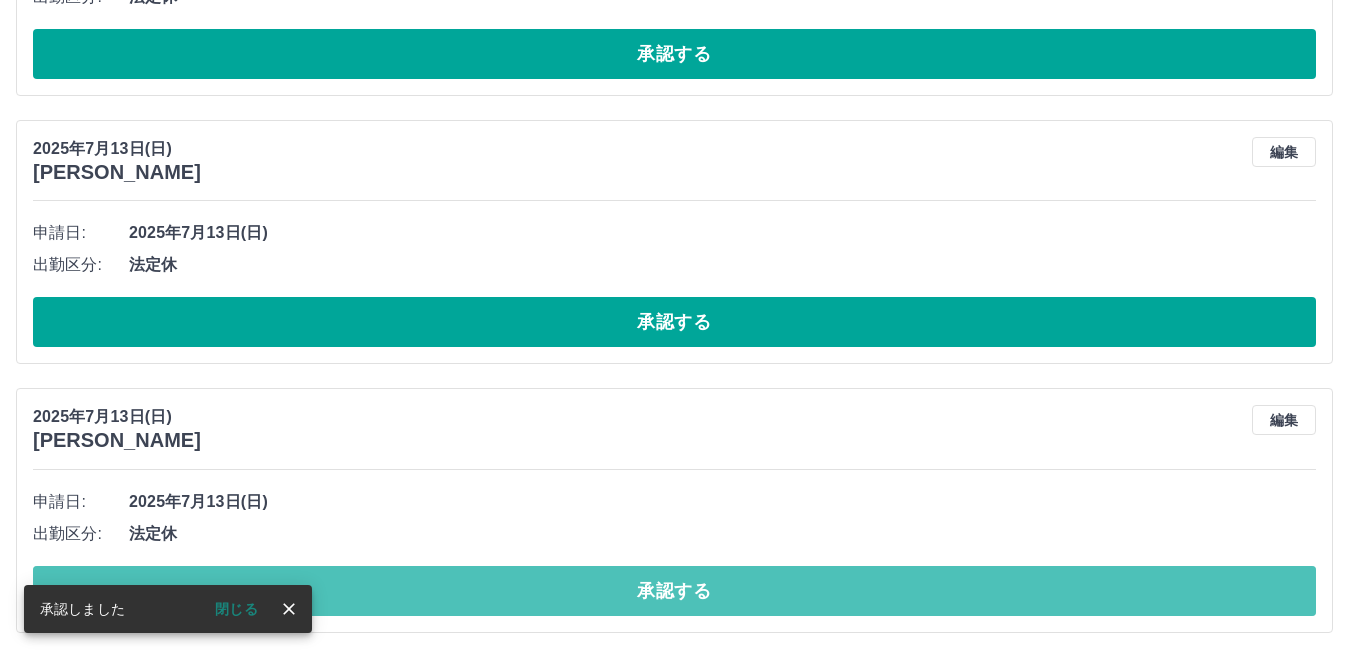 click on "承認する" at bounding box center [674, 591] 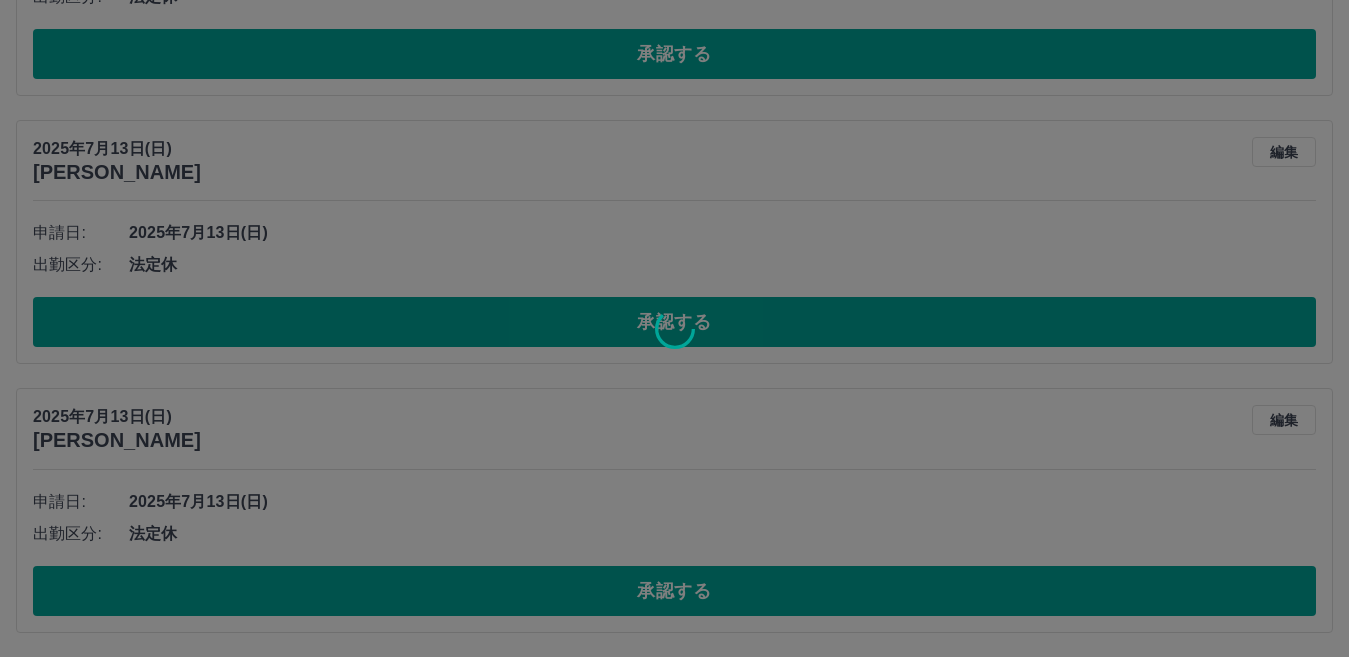 scroll, scrollTop: 117, scrollLeft: 0, axis: vertical 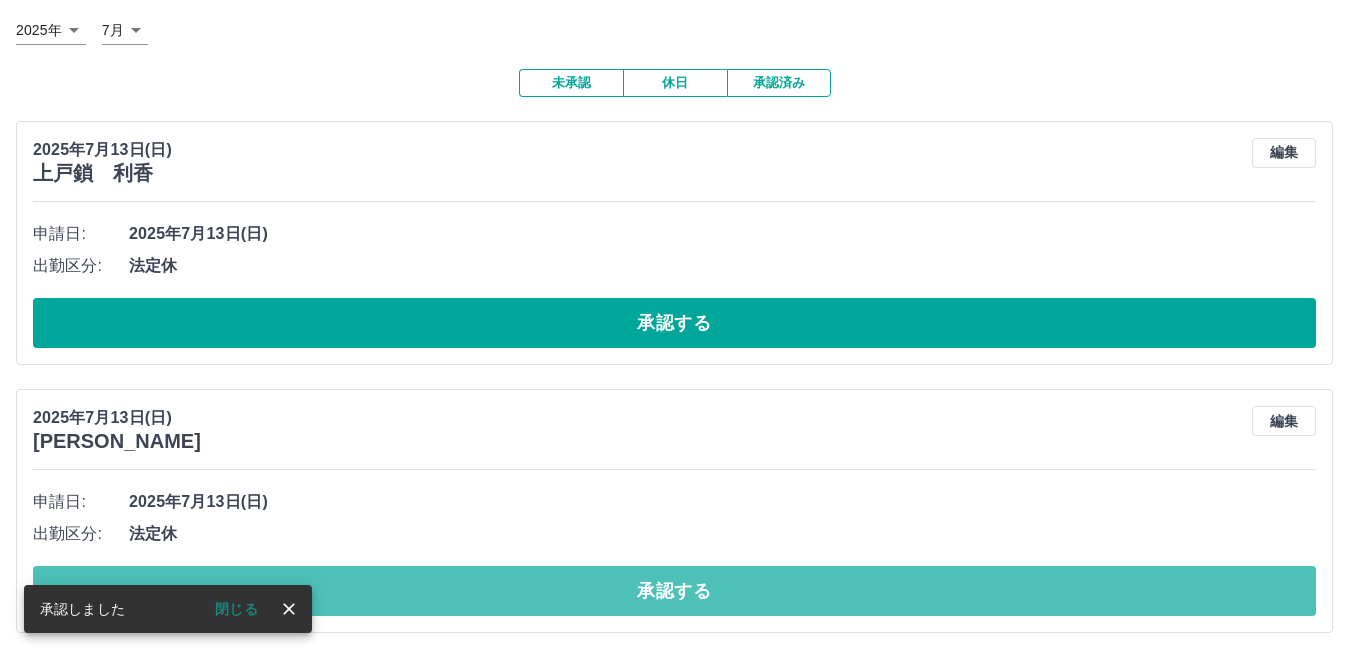 click on "承認する" at bounding box center (674, 591) 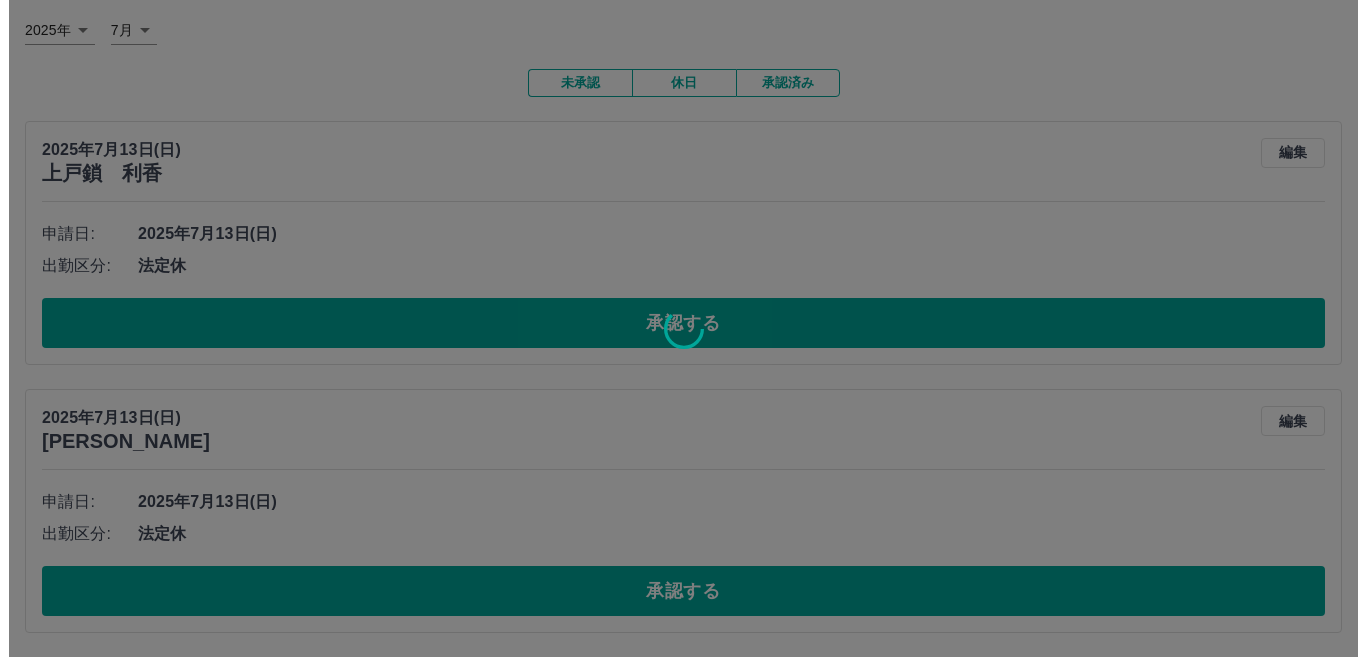 scroll, scrollTop: 0, scrollLeft: 0, axis: both 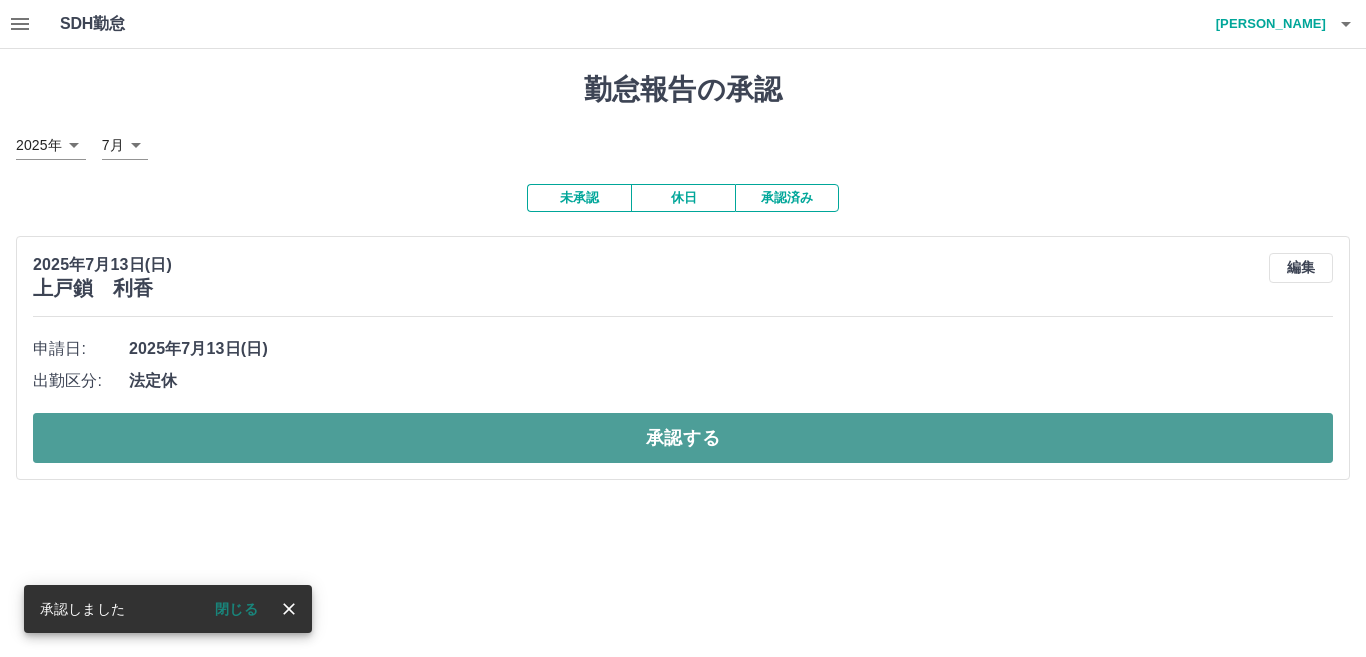 click on "承認する" at bounding box center [683, 438] 